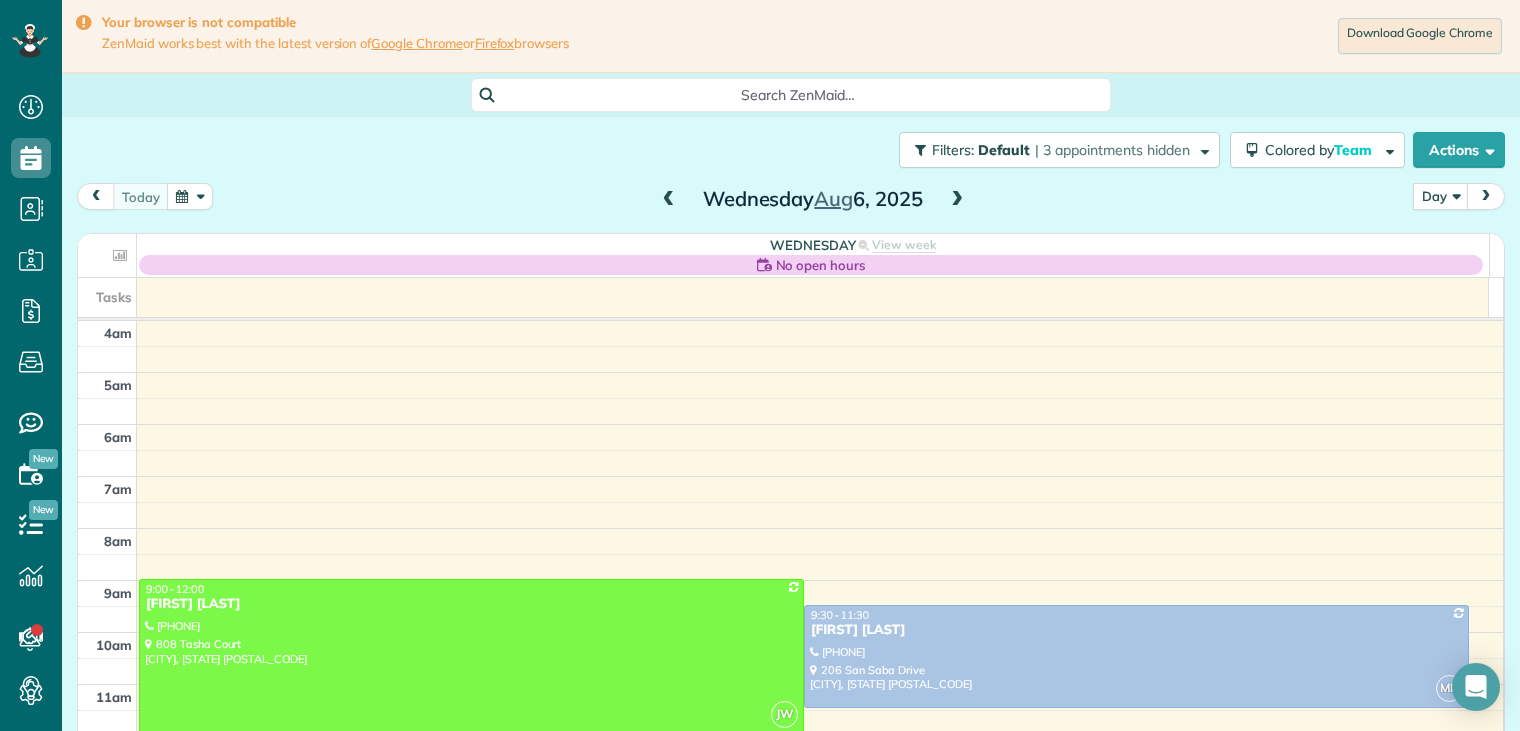 scroll, scrollTop: 0, scrollLeft: 0, axis: both 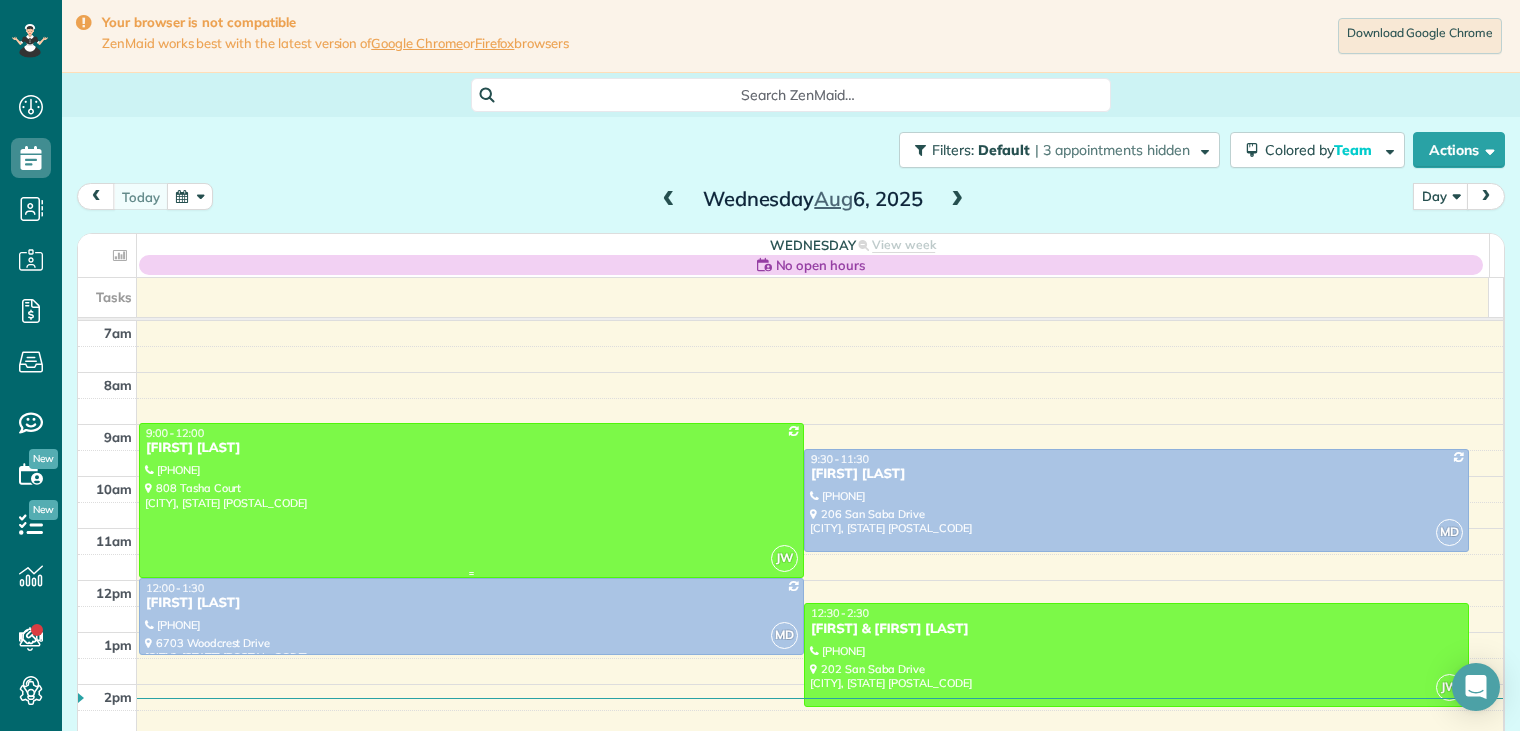 click on "[FIRST] [LAST]" at bounding box center (471, 448) 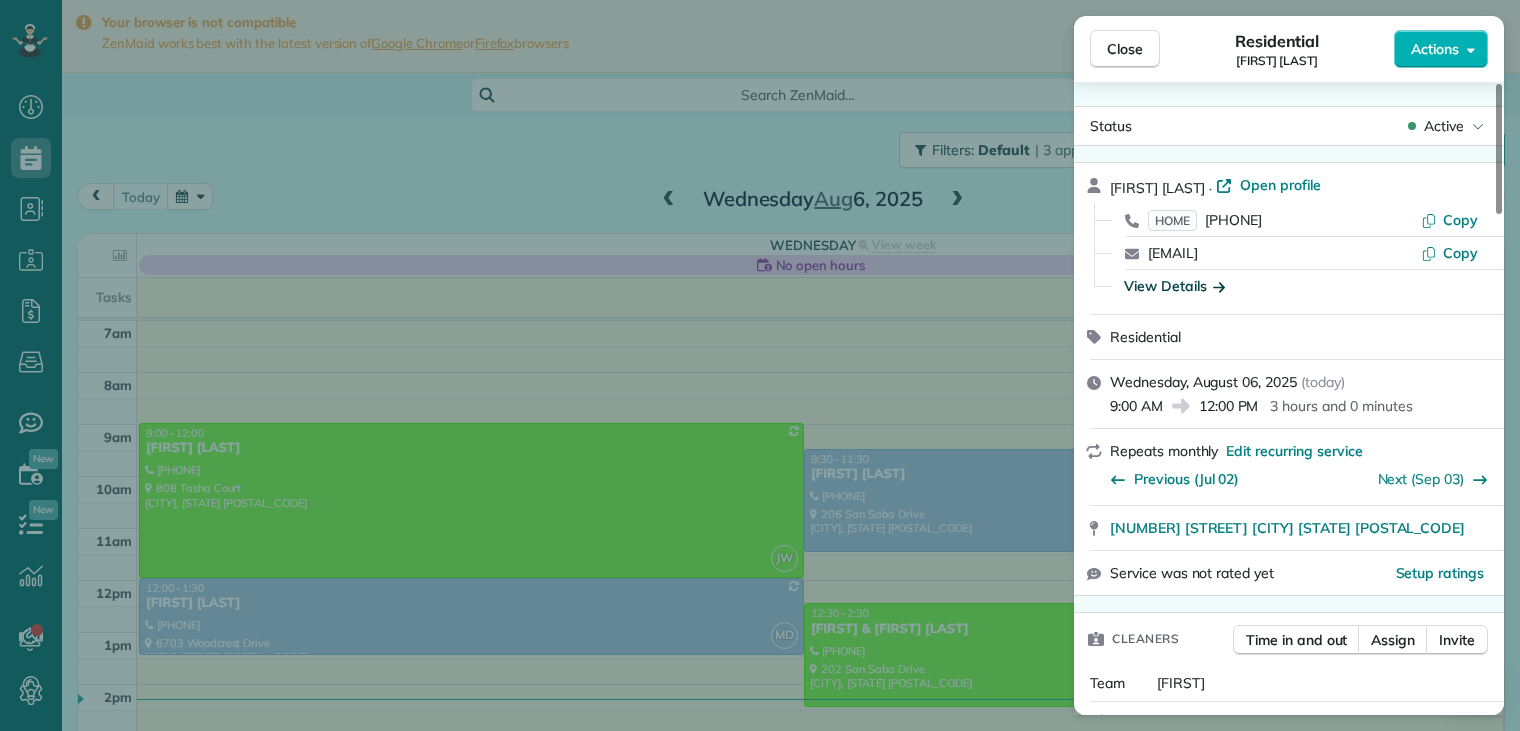 click 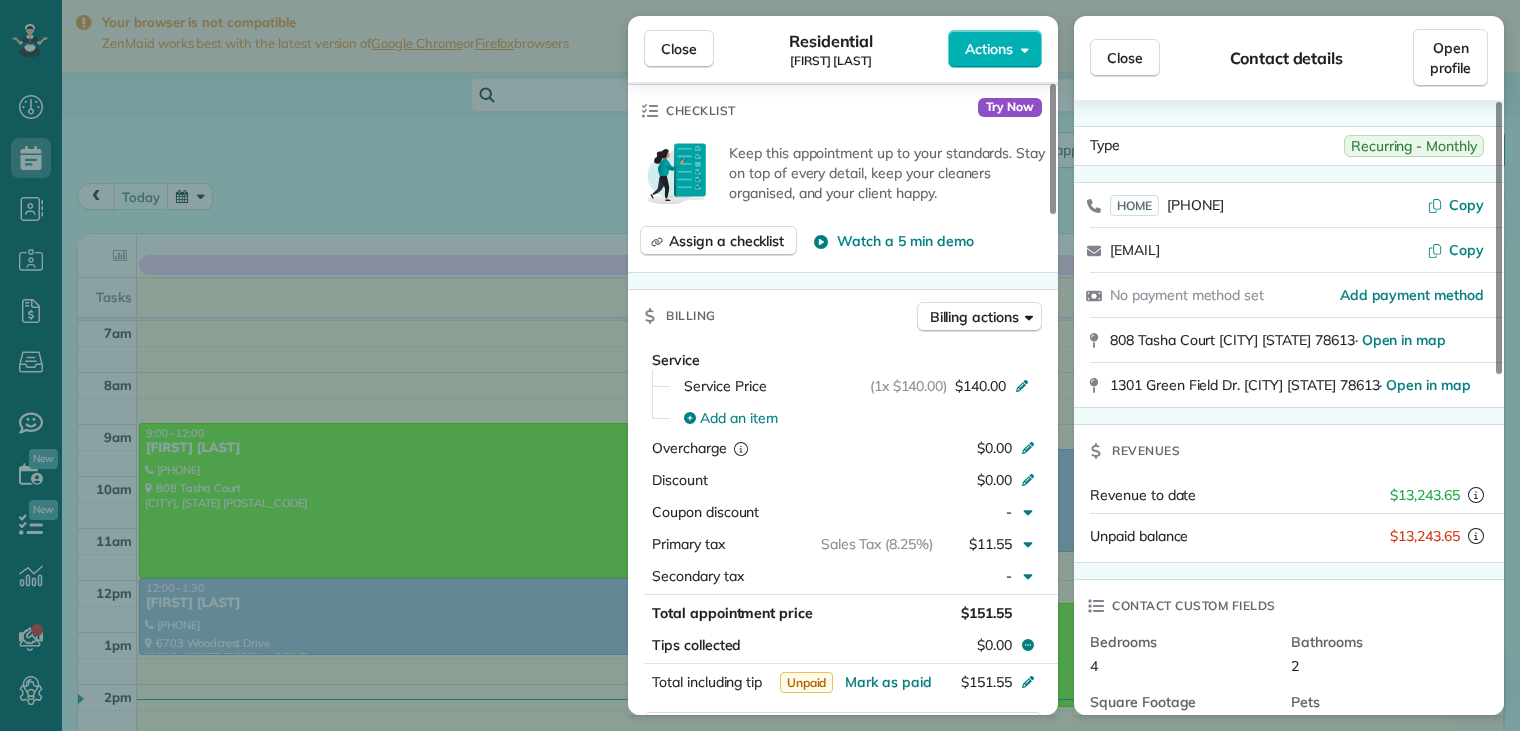 scroll, scrollTop: 908, scrollLeft: 0, axis: vertical 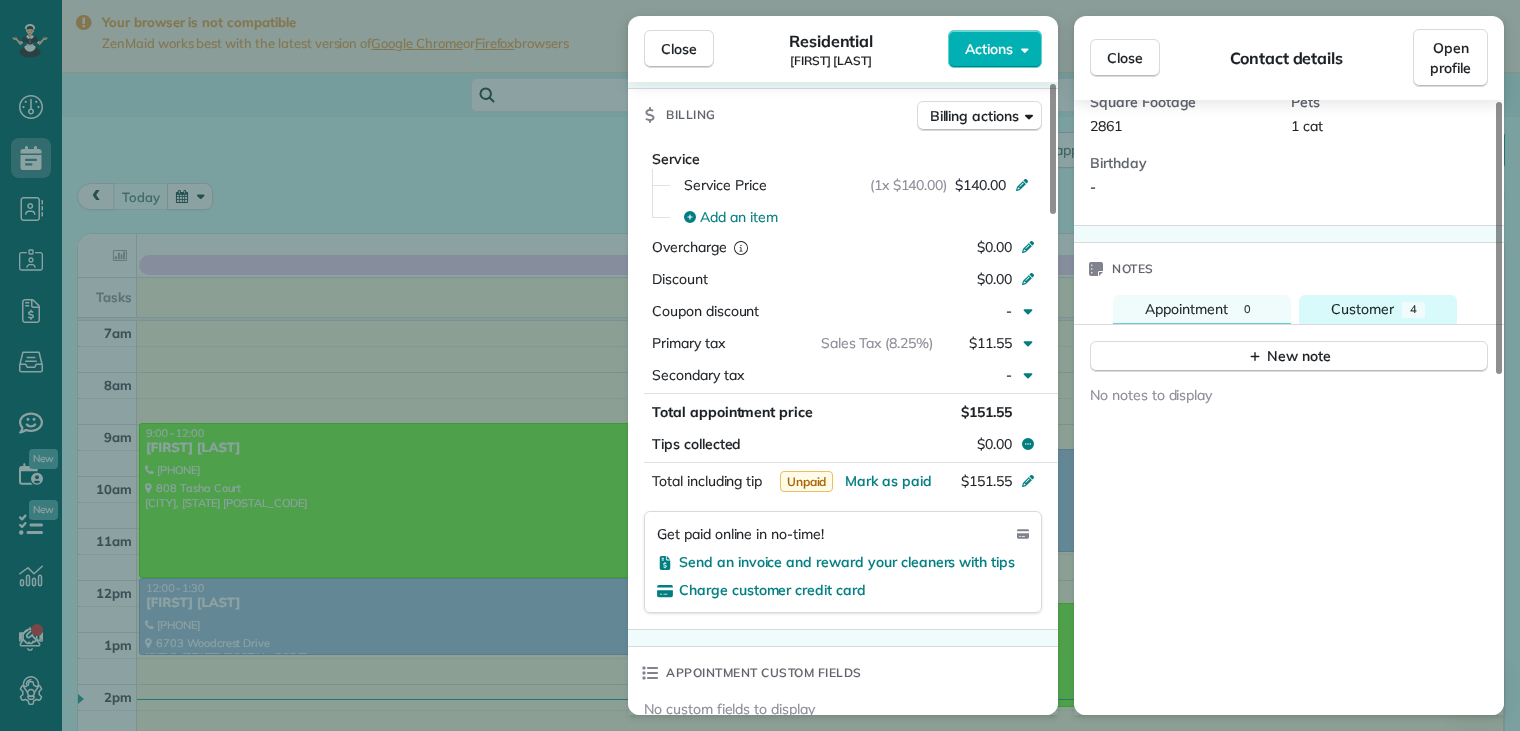 click on "Customer 4" at bounding box center [1378, 309] 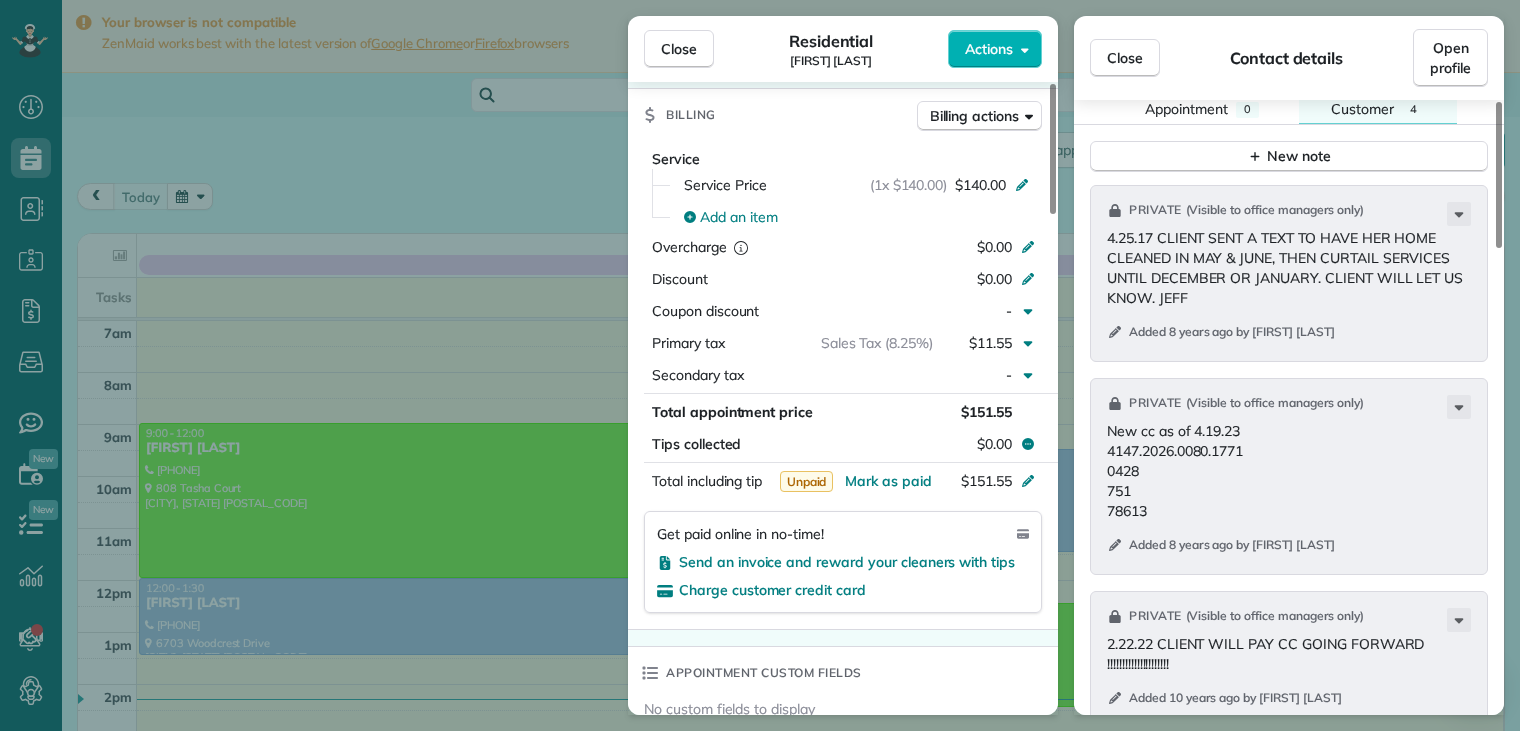 scroll, scrollTop: 900, scrollLeft: 0, axis: vertical 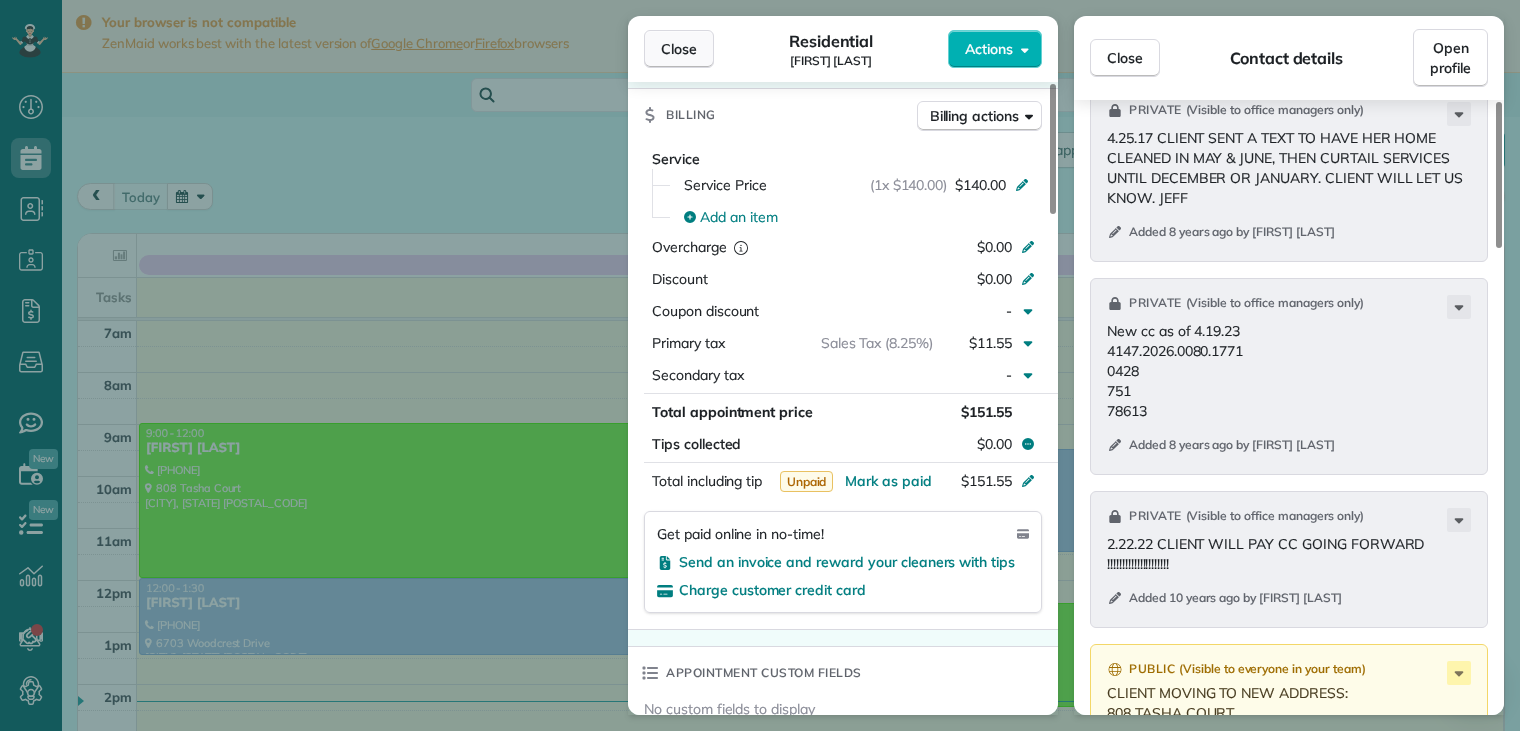 click on "Close" at bounding box center (679, 49) 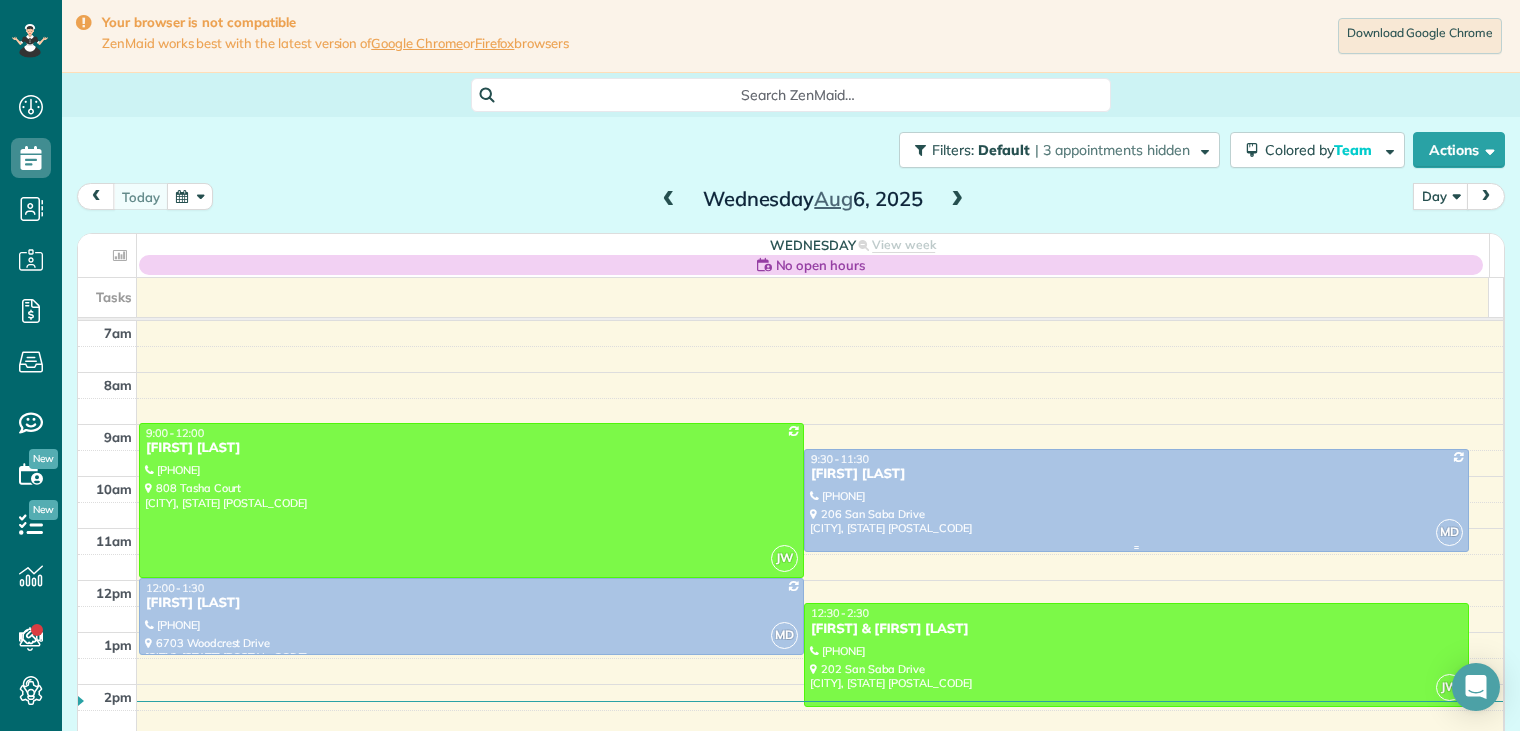 click on "[FIRST] [LAST]" at bounding box center (1136, 474) 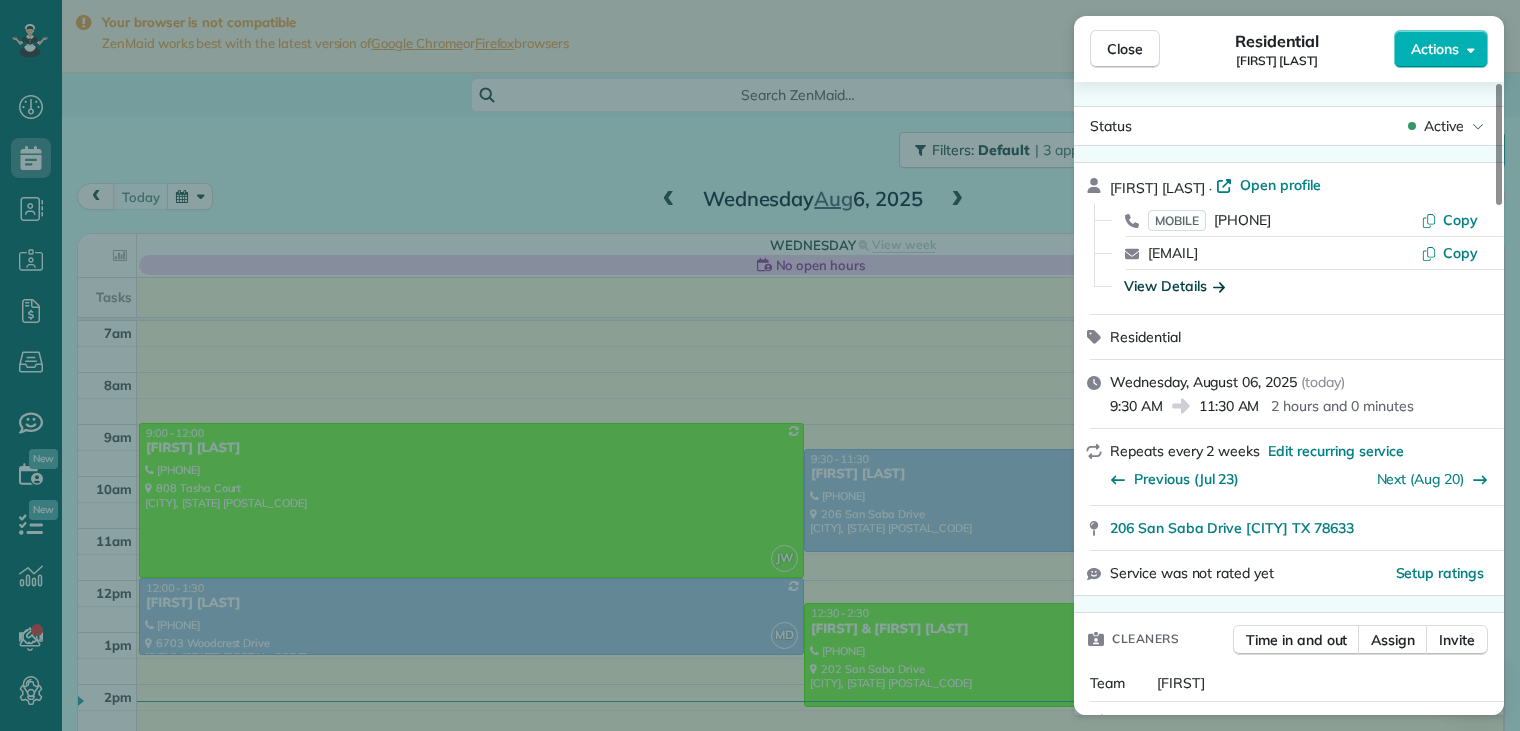 click 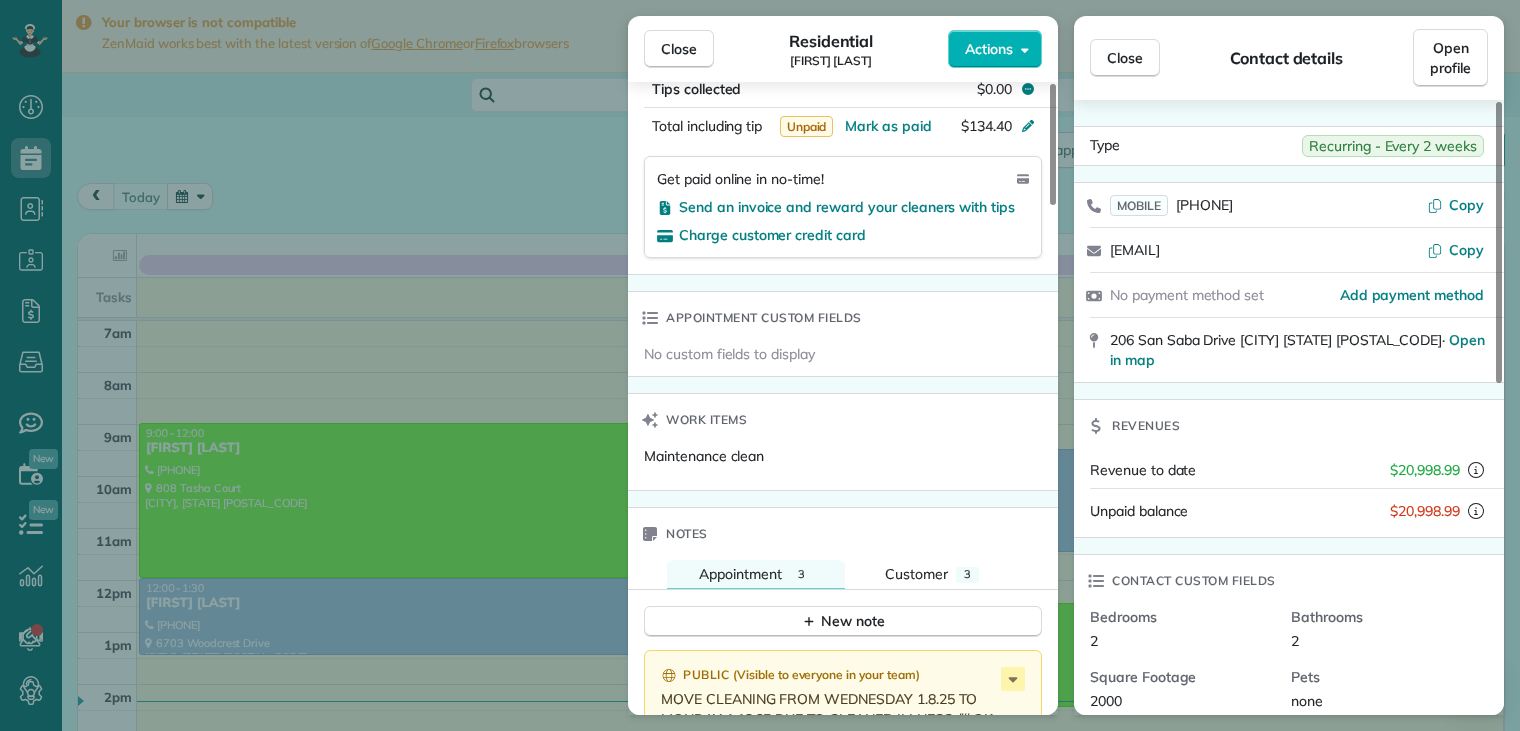 scroll, scrollTop: 1312, scrollLeft: 0, axis: vertical 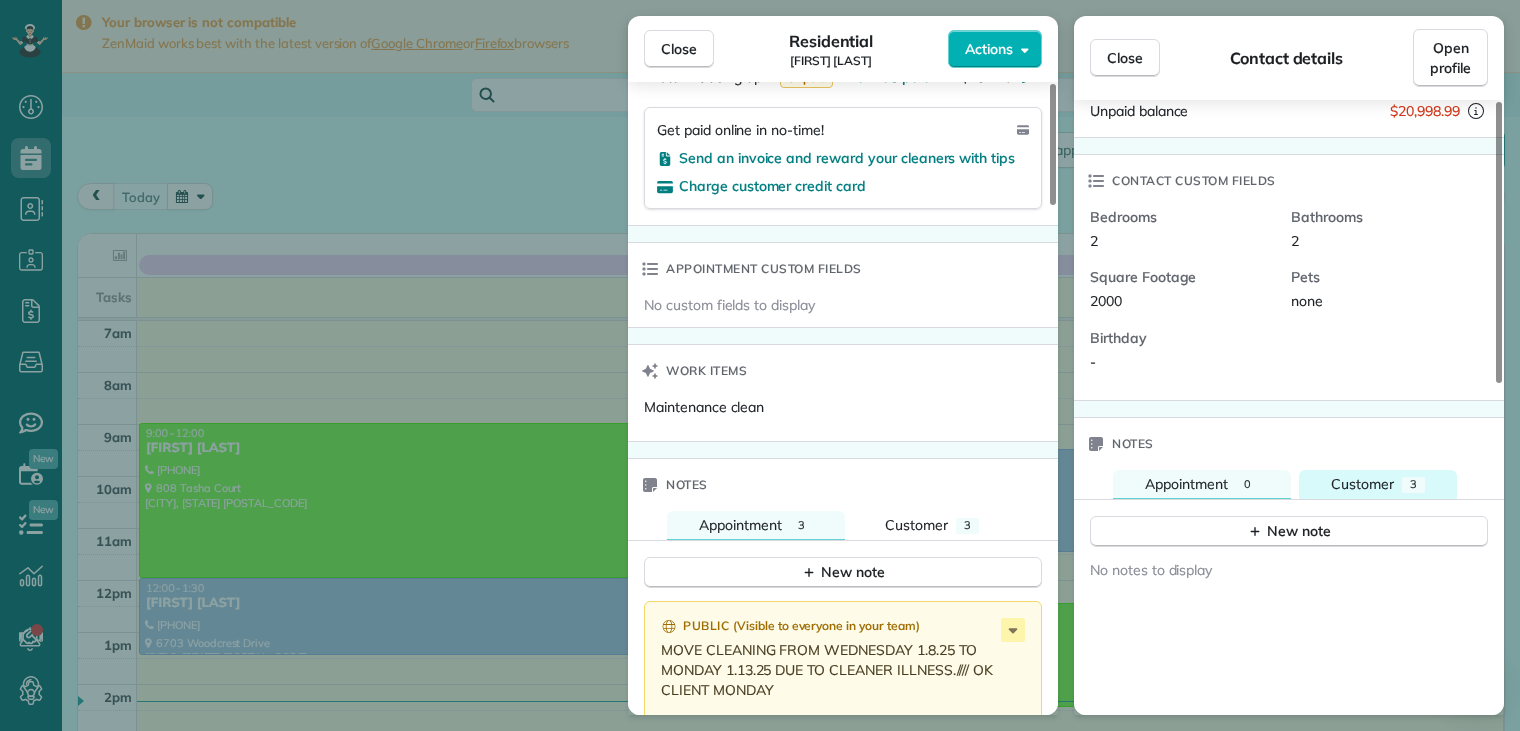 click on "Customer" at bounding box center (1362, 484) 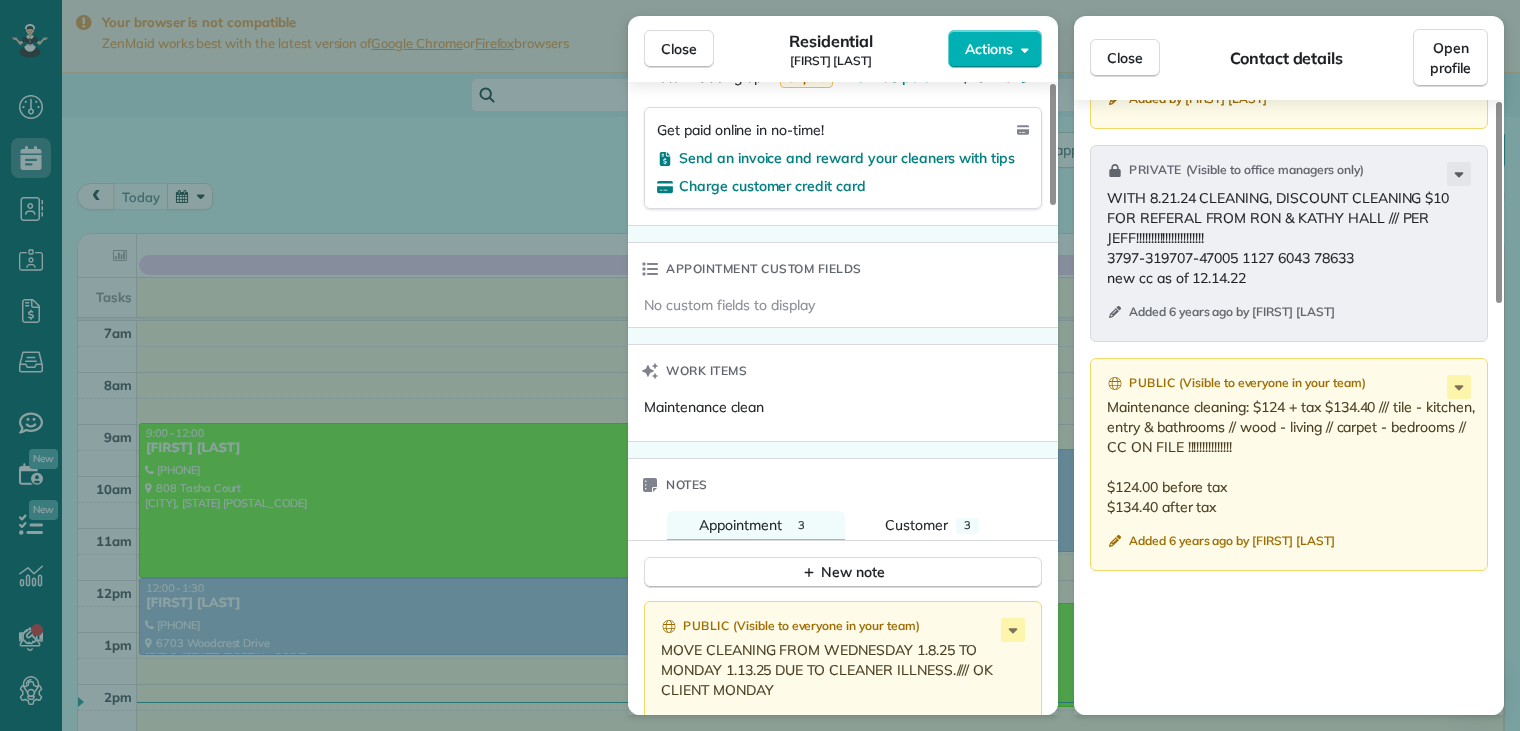 scroll, scrollTop: 1000, scrollLeft: 0, axis: vertical 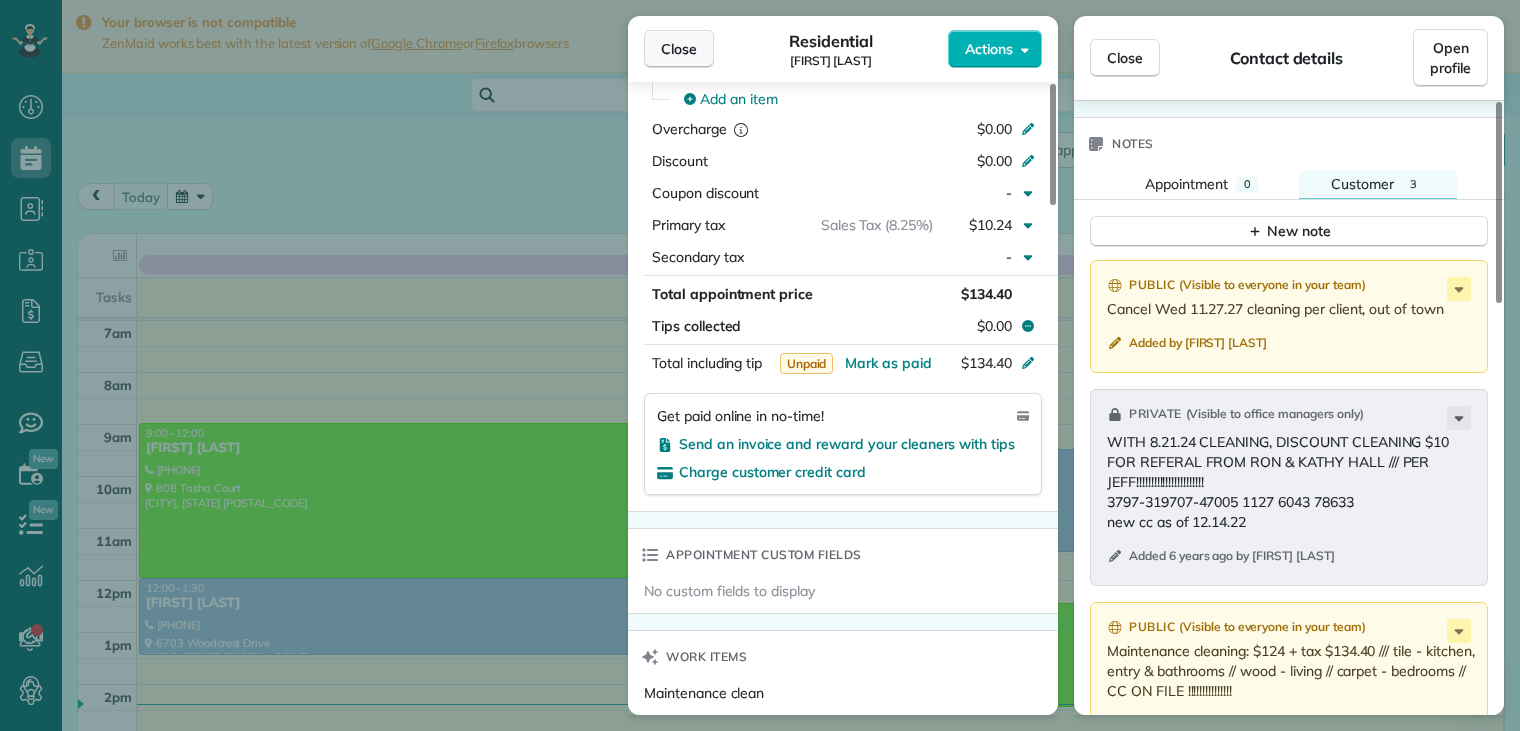click on "Close" at bounding box center (679, 49) 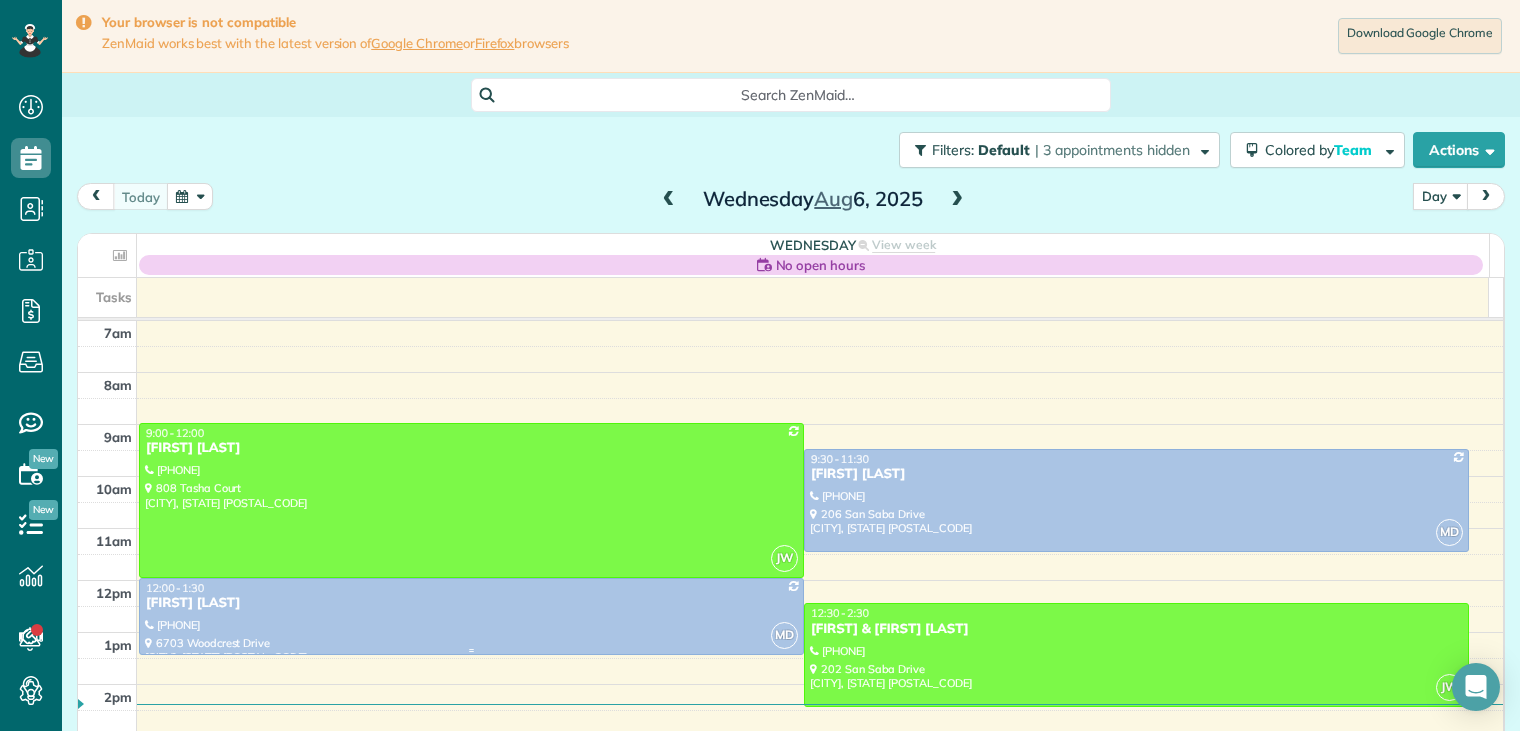 click on "[FIRST] [LAST]" at bounding box center (471, 603) 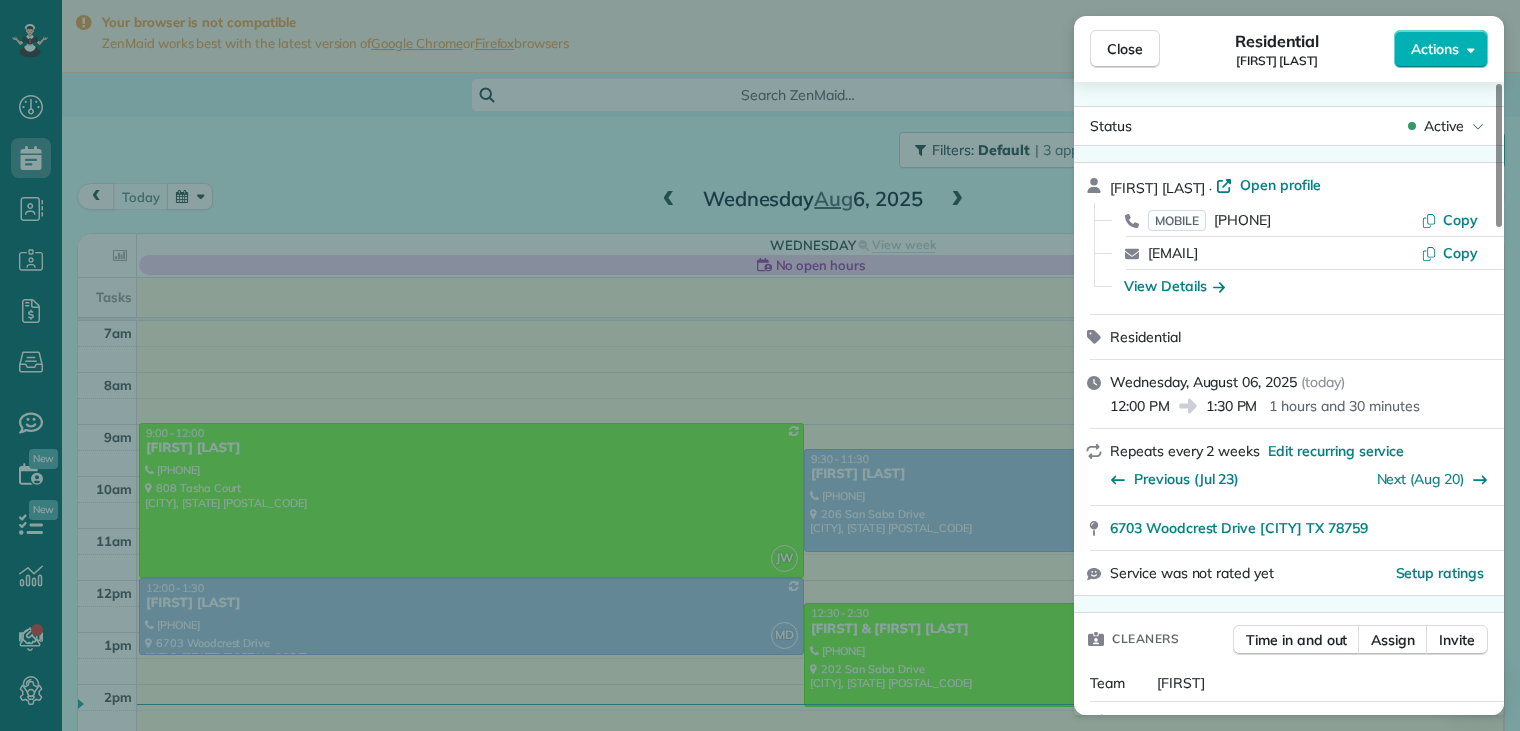 click on "Residential" at bounding box center [1289, 337] 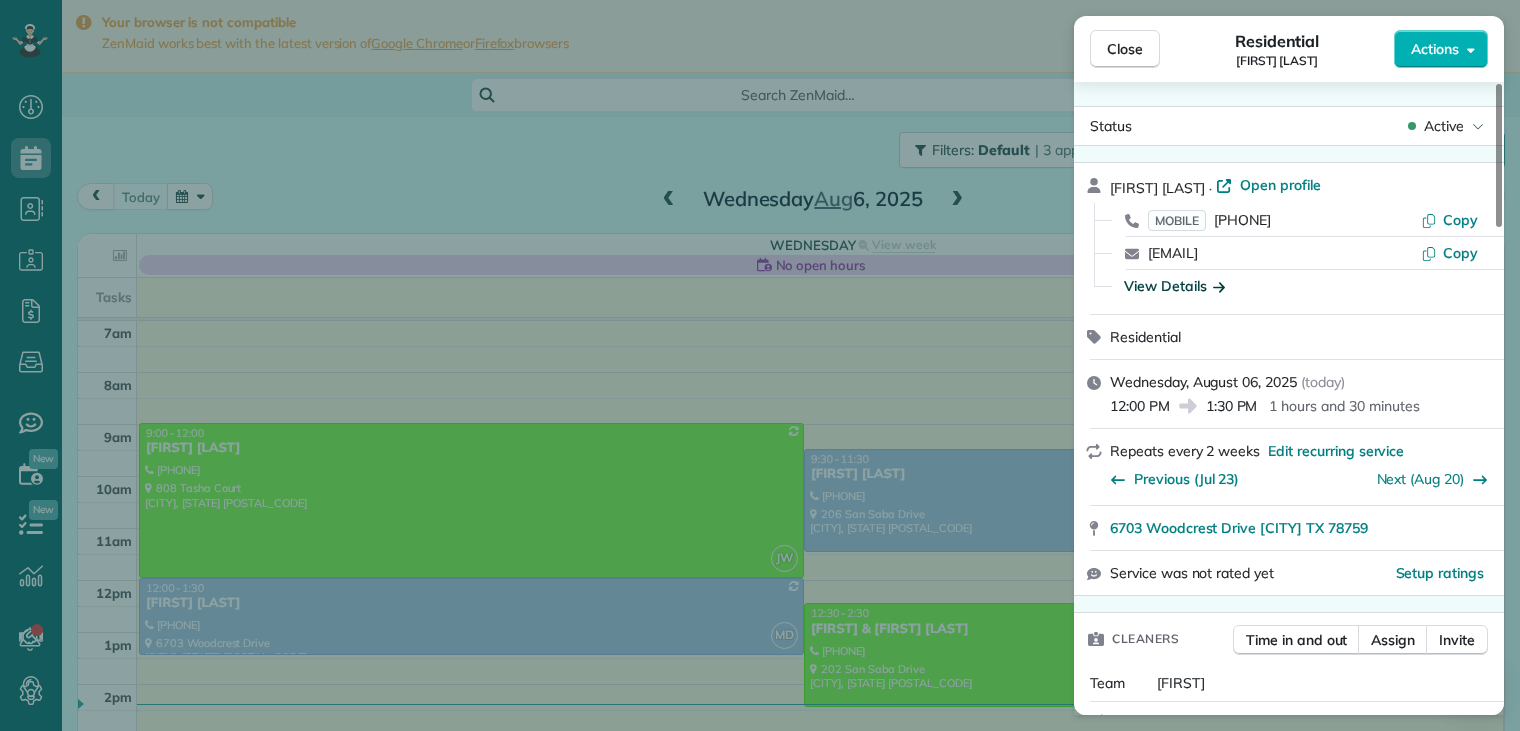 click 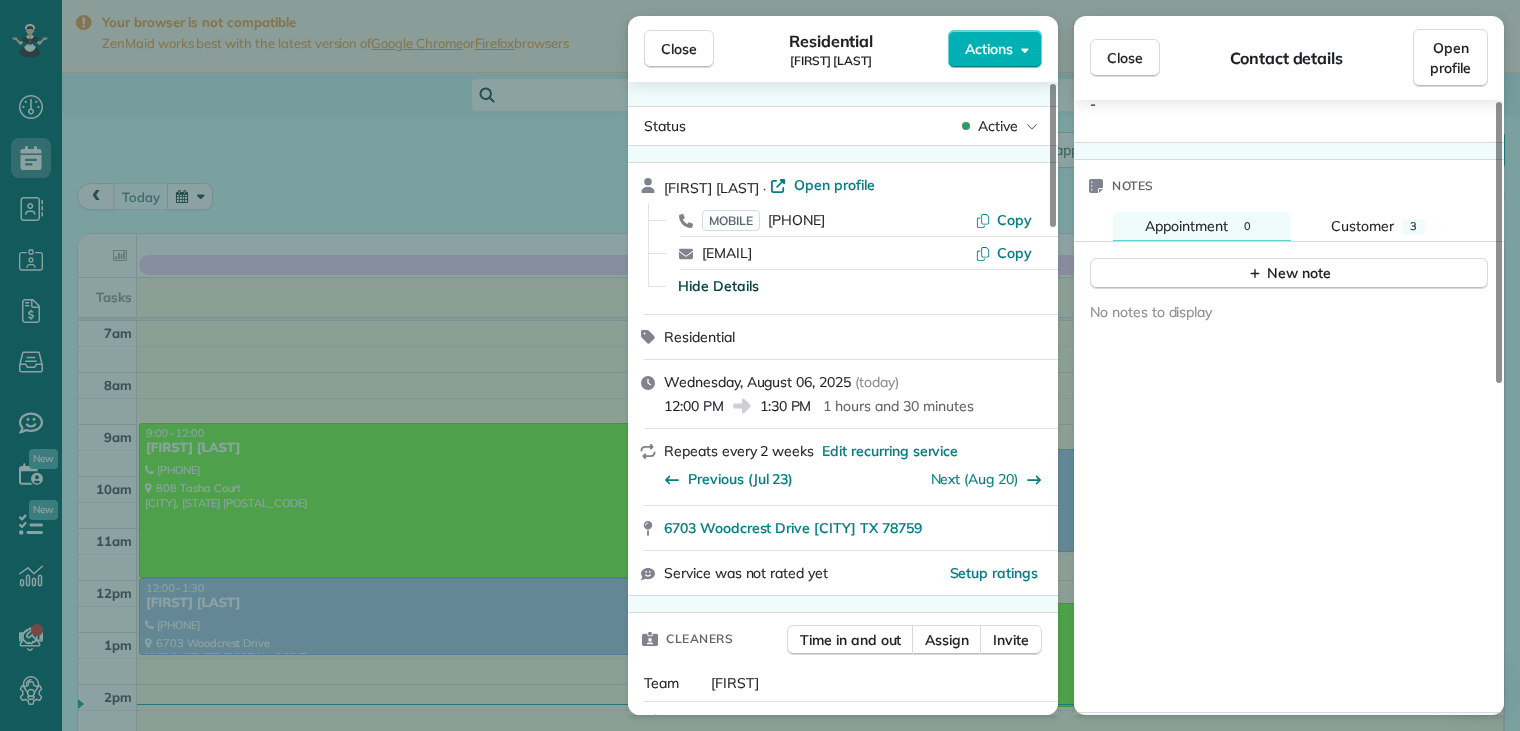 scroll, scrollTop: 624, scrollLeft: 0, axis: vertical 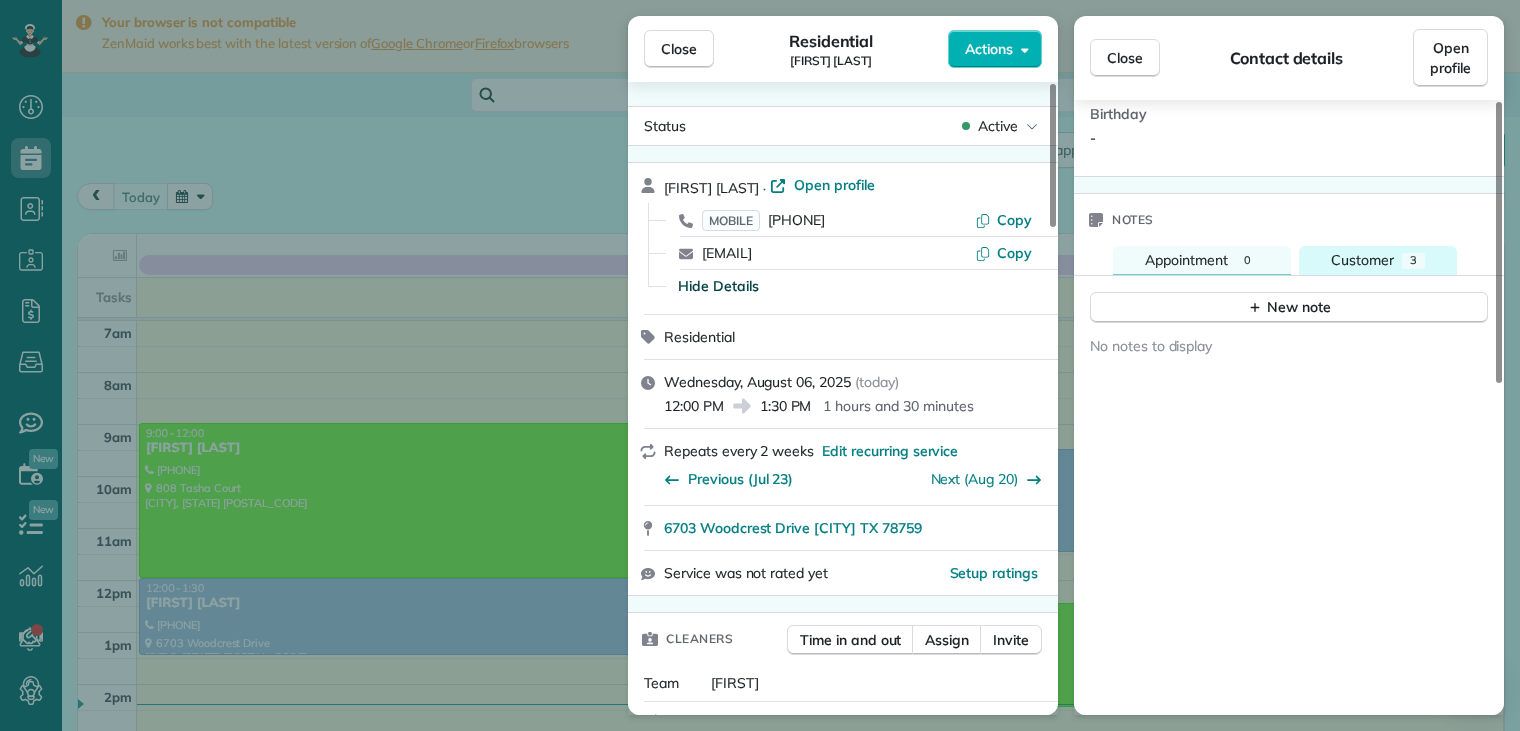 click on "Customer" at bounding box center (1362, 260) 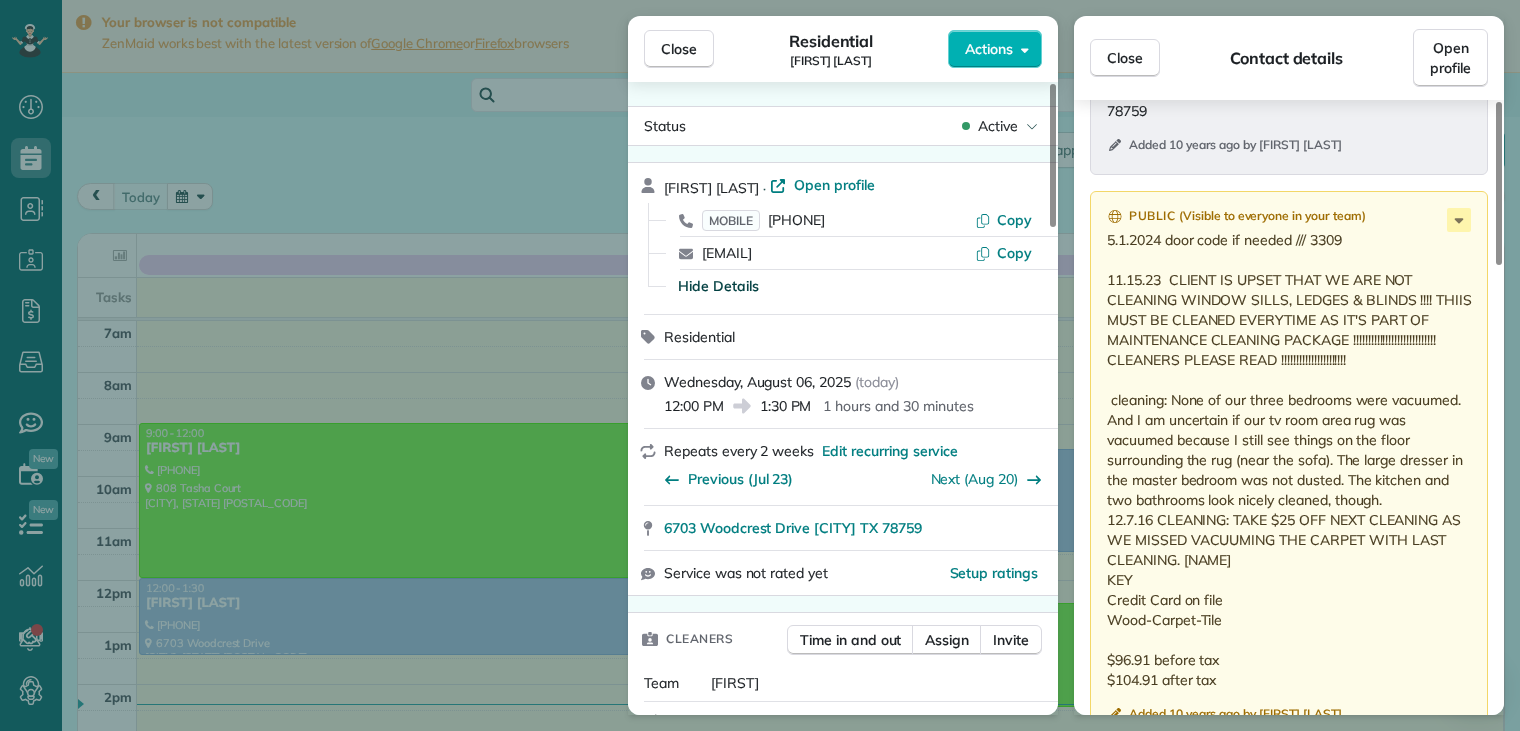 scroll, scrollTop: 1224, scrollLeft: 0, axis: vertical 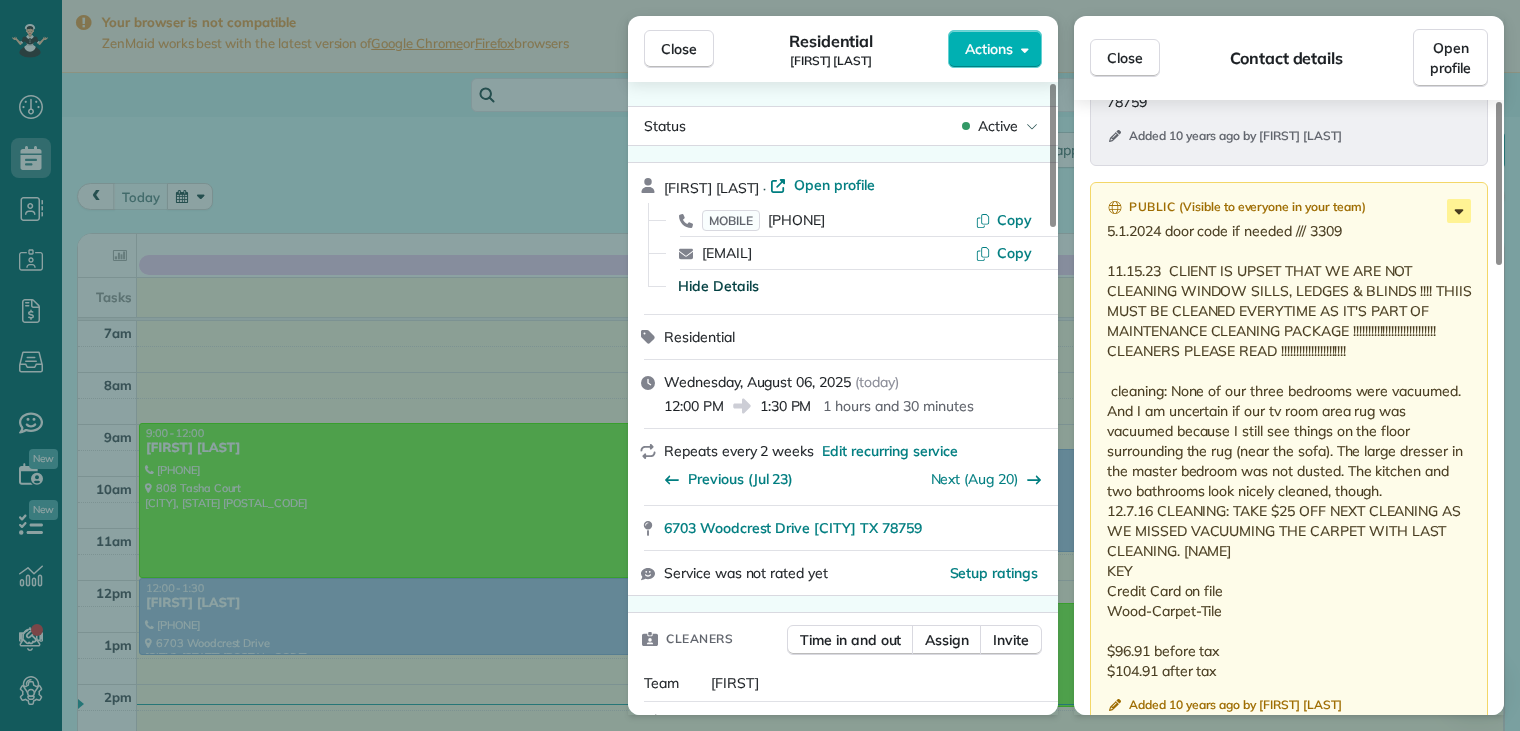 click 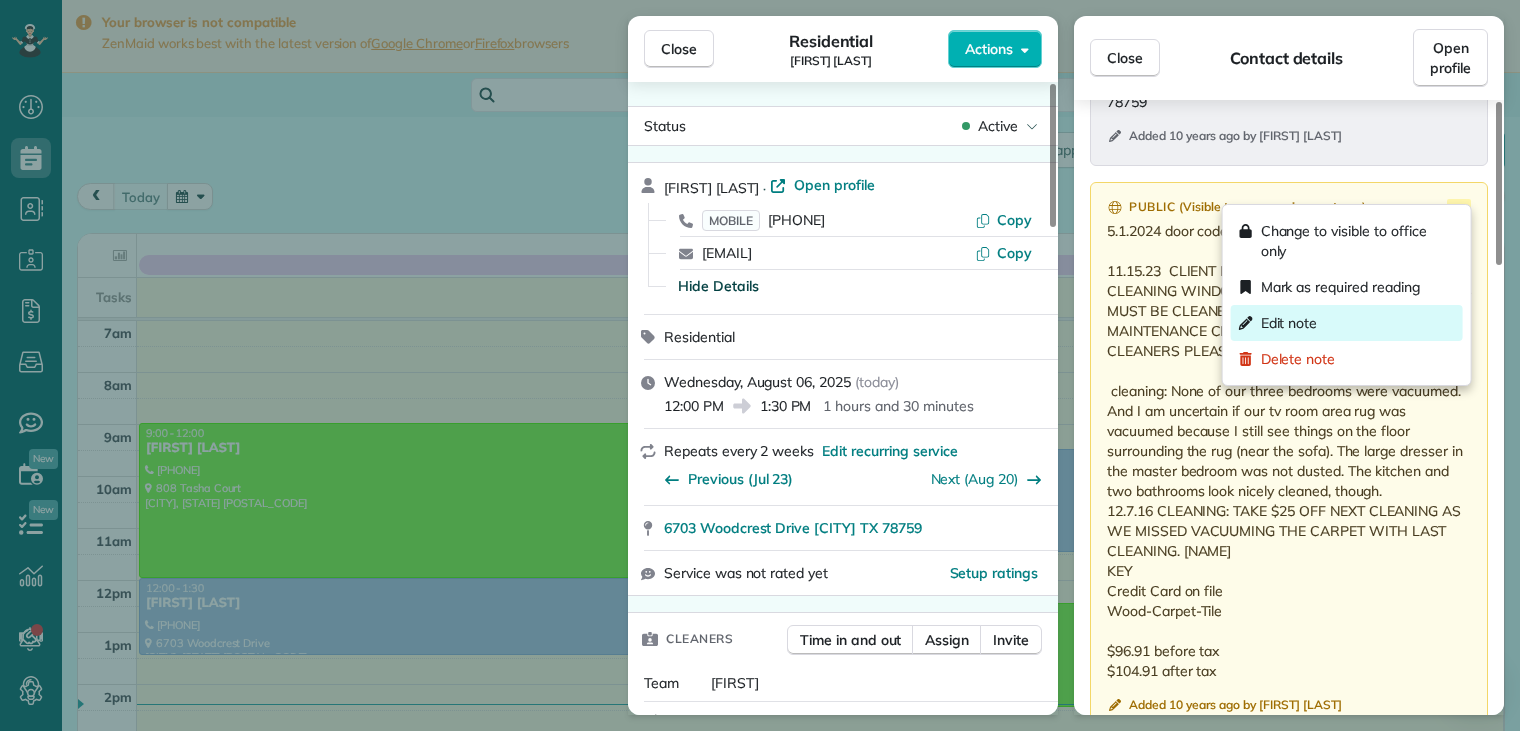 click on "Edit note" at bounding box center [1289, 323] 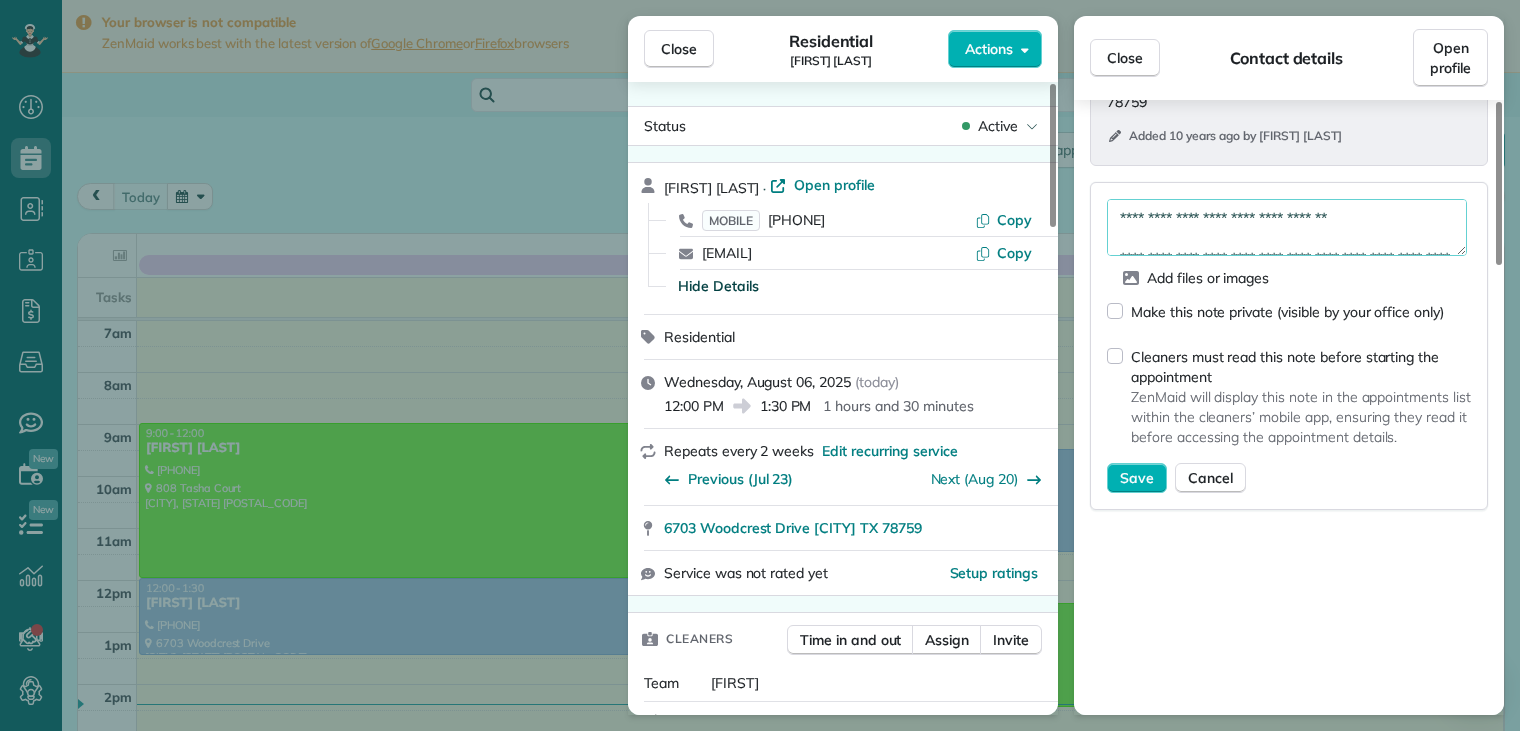 click on "**********" at bounding box center [1287, 228] 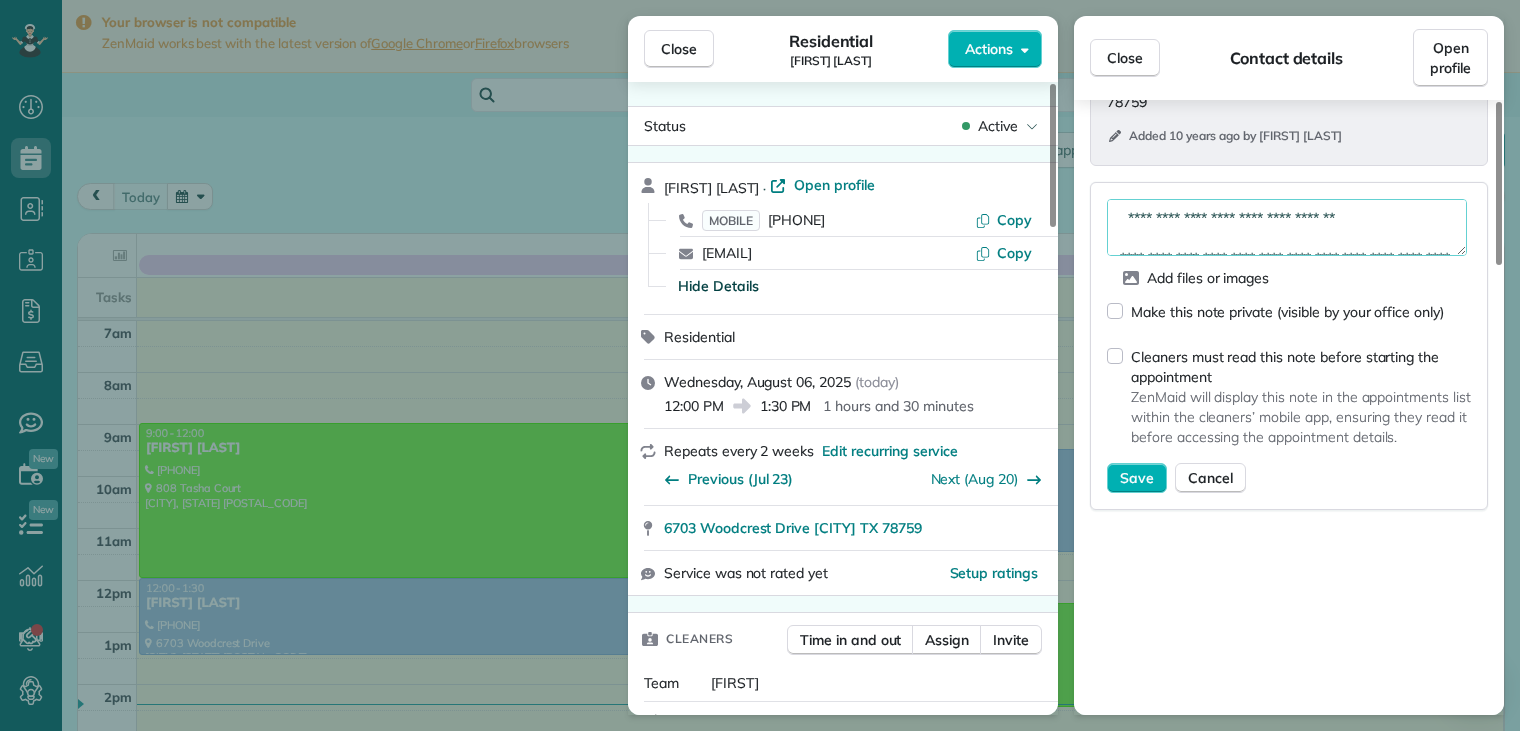 scroll, scrollTop: 11, scrollLeft: 0, axis: vertical 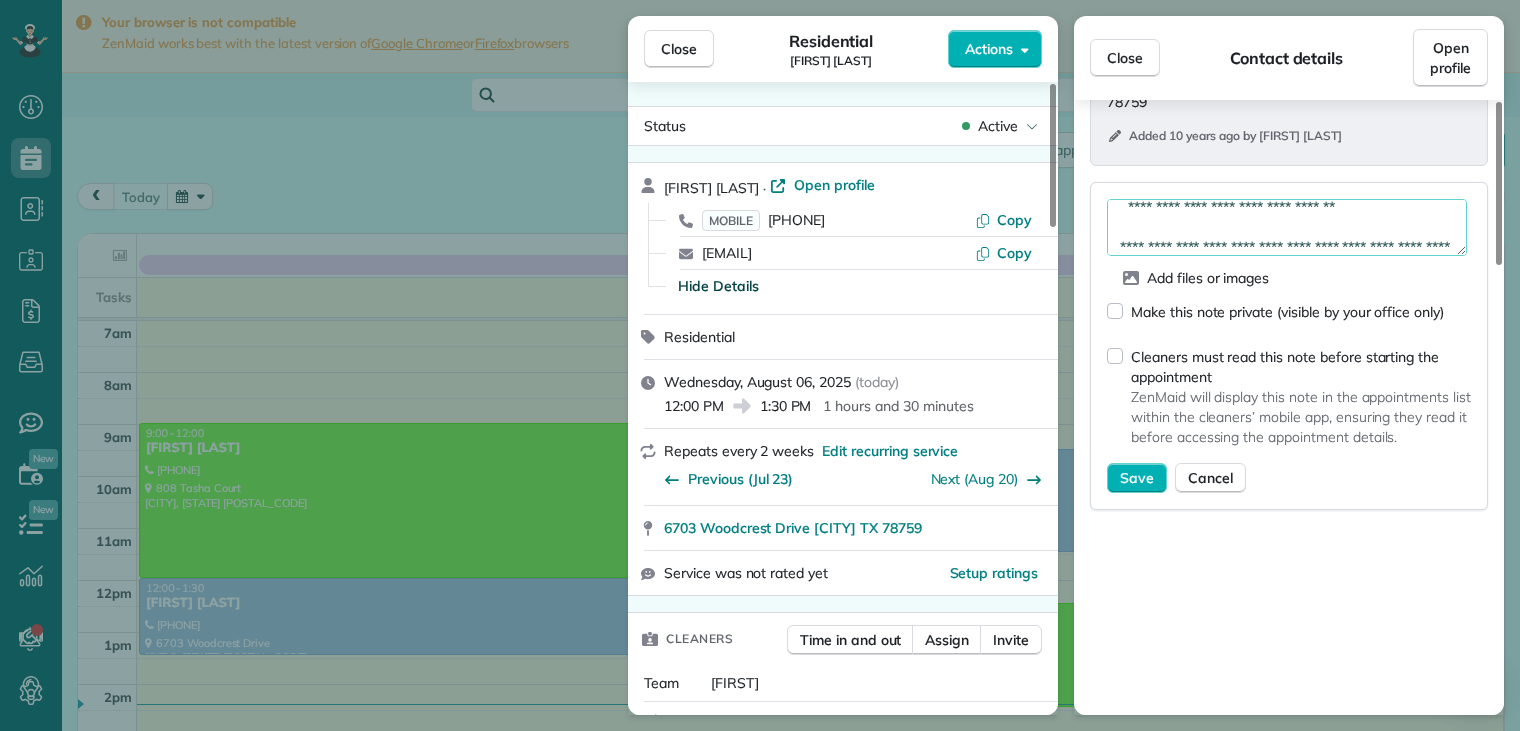click on "**********" at bounding box center [1287, 228] 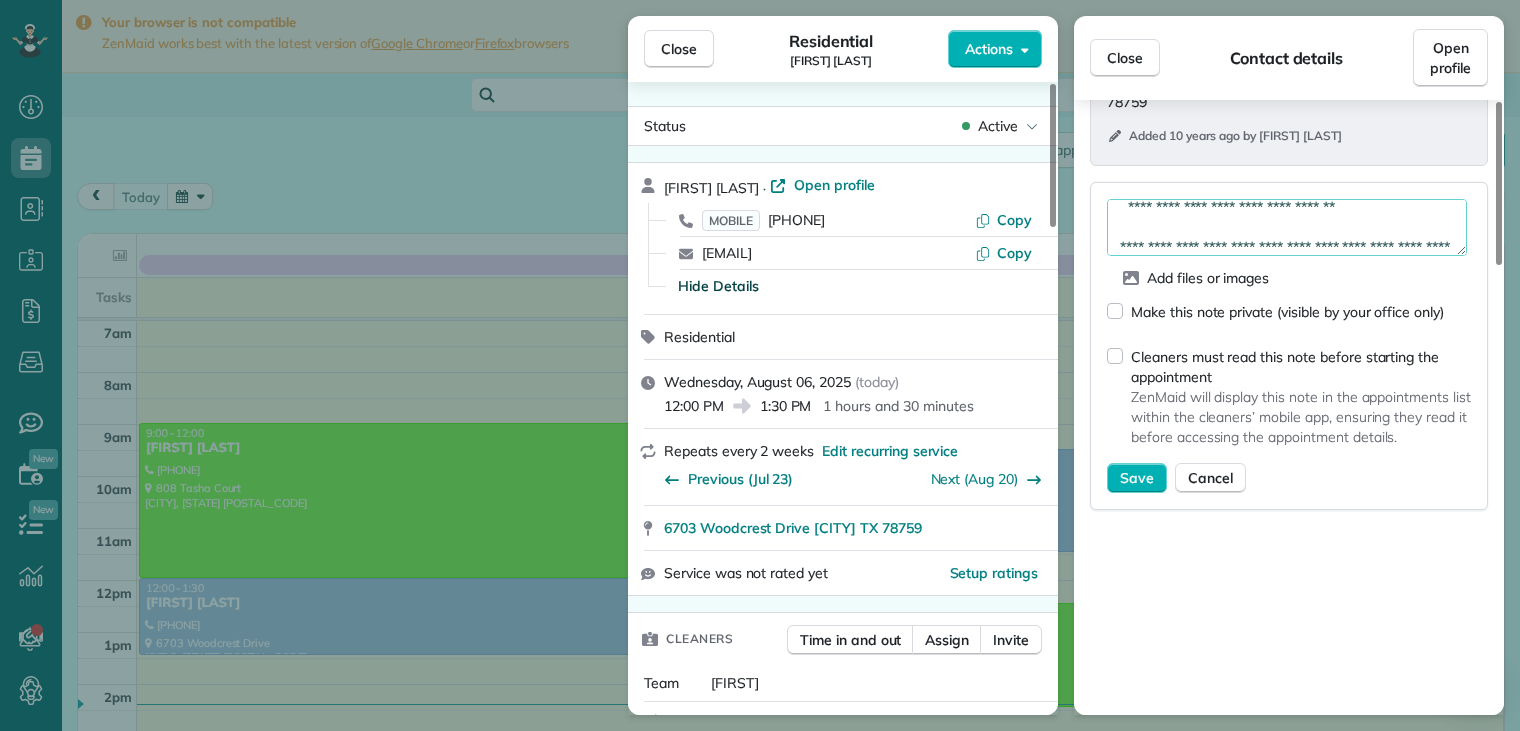 click on "**********" at bounding box center [1287, 228] 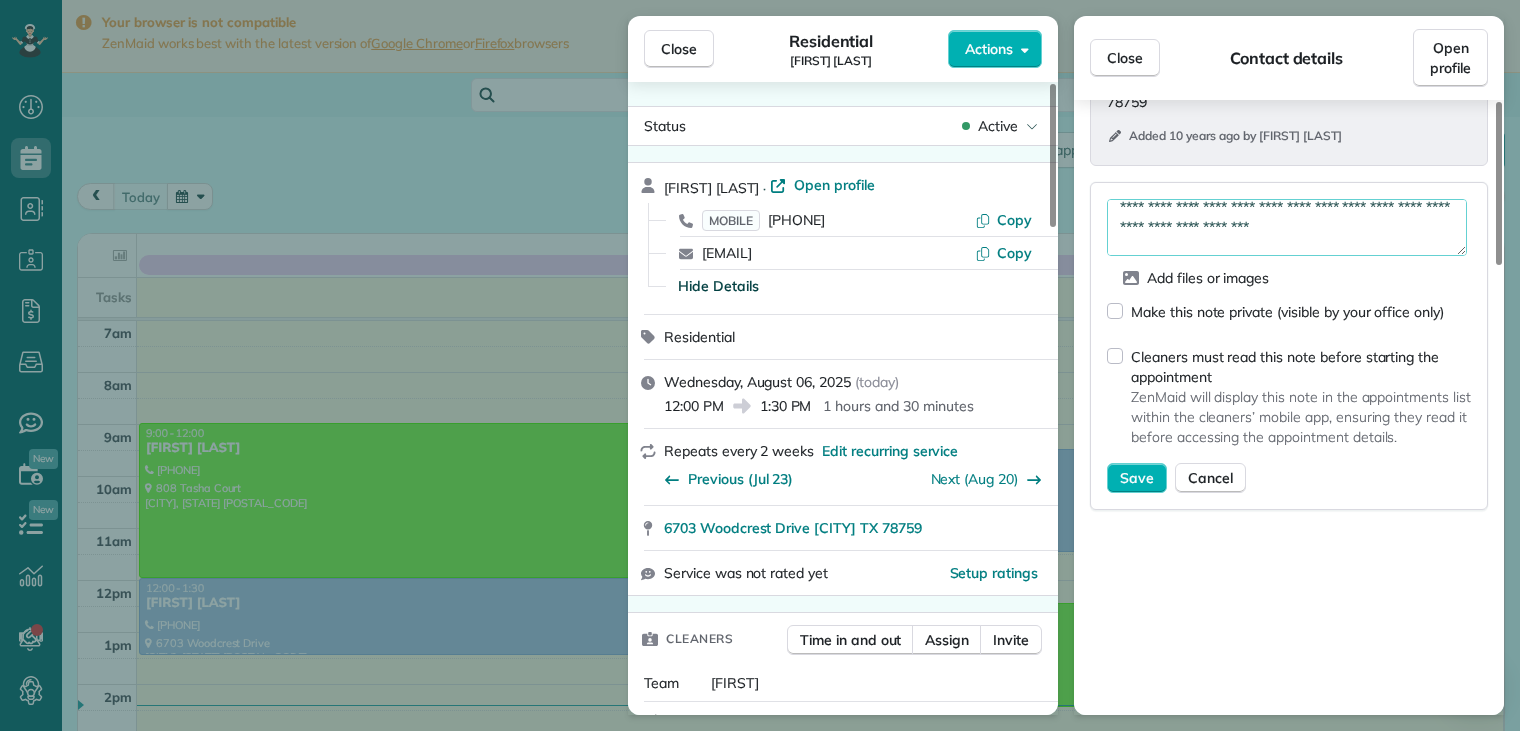scroll, scrollTop: 51, scrollLeft: 0, axis: vertical 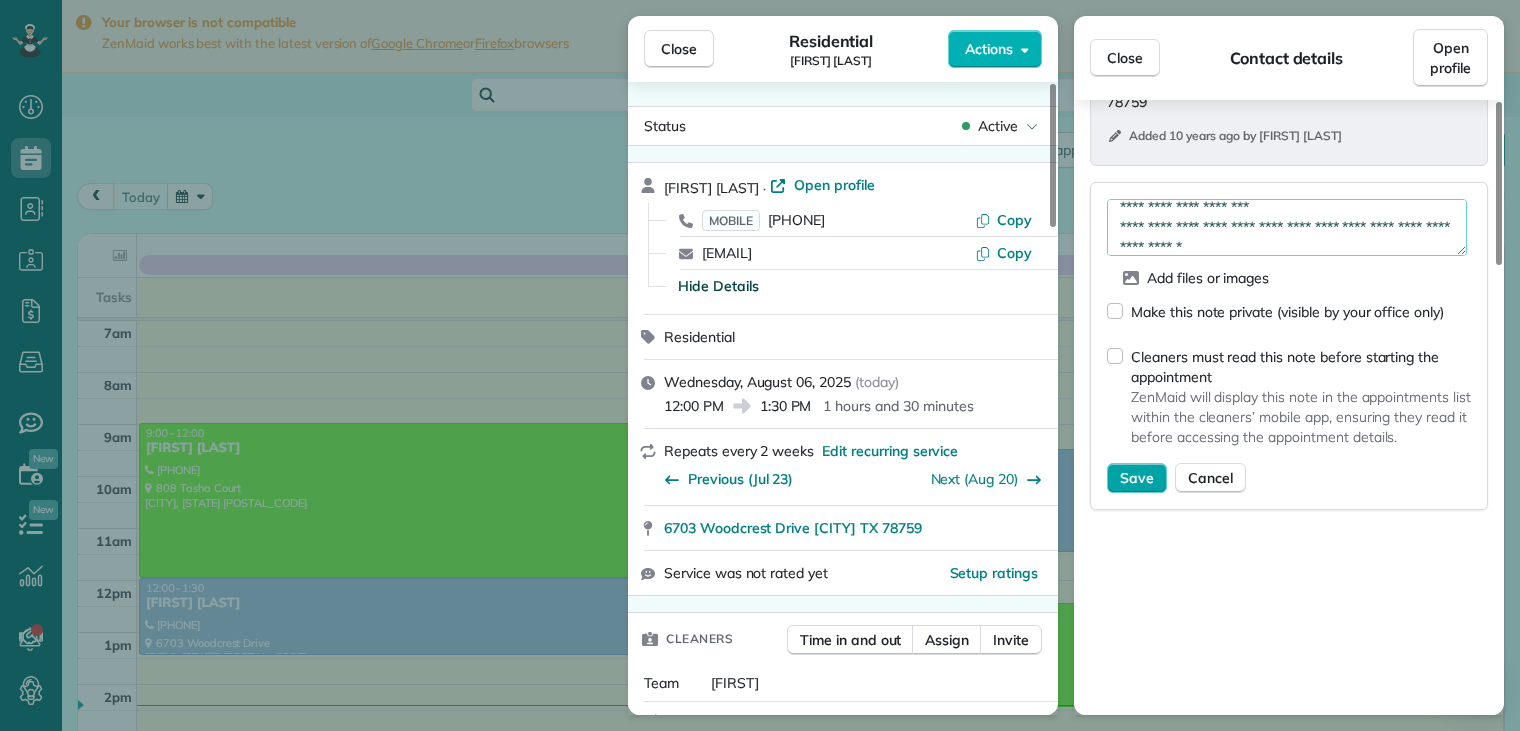 type on "**********" 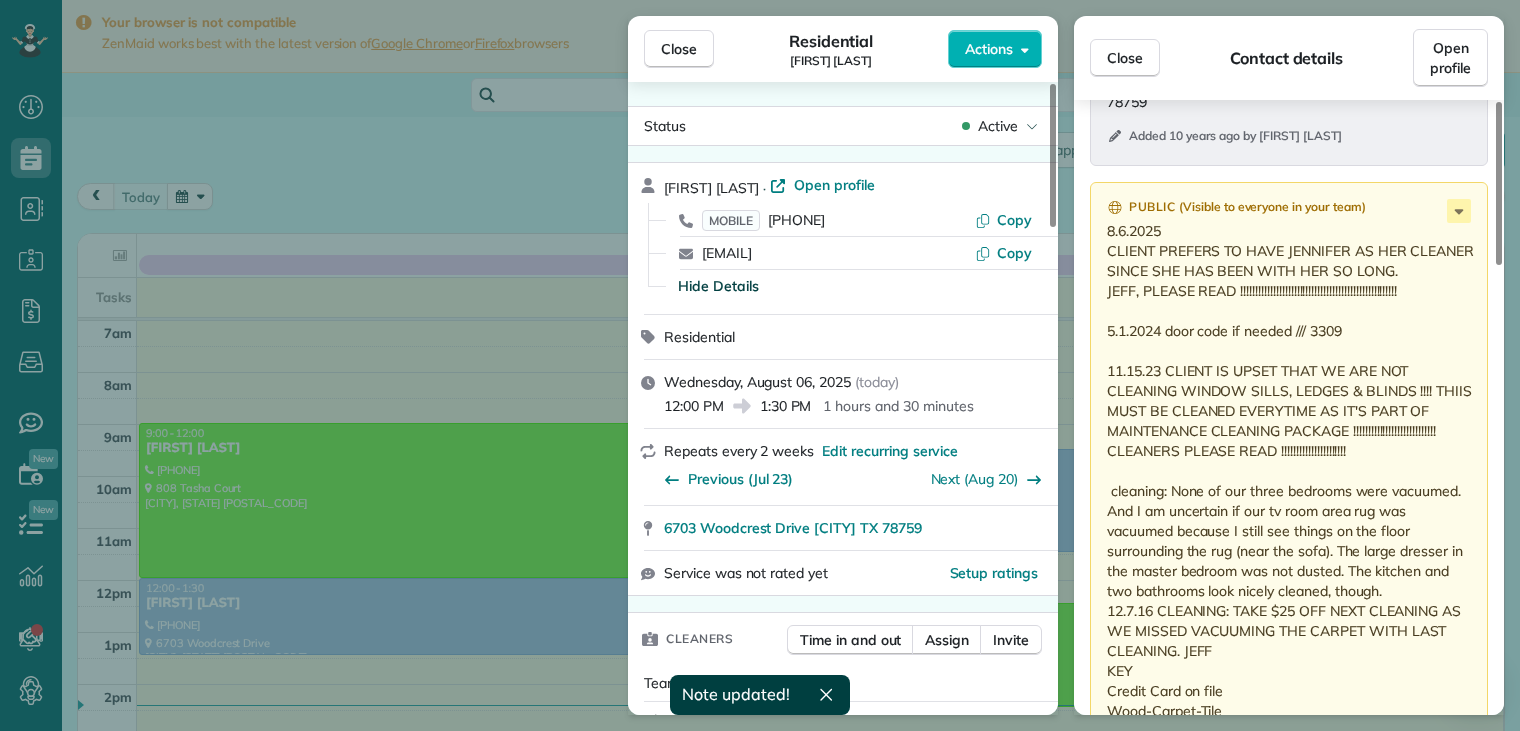 scroll, scrollTop: 1422, scrollLeft: 0, axis: vertical 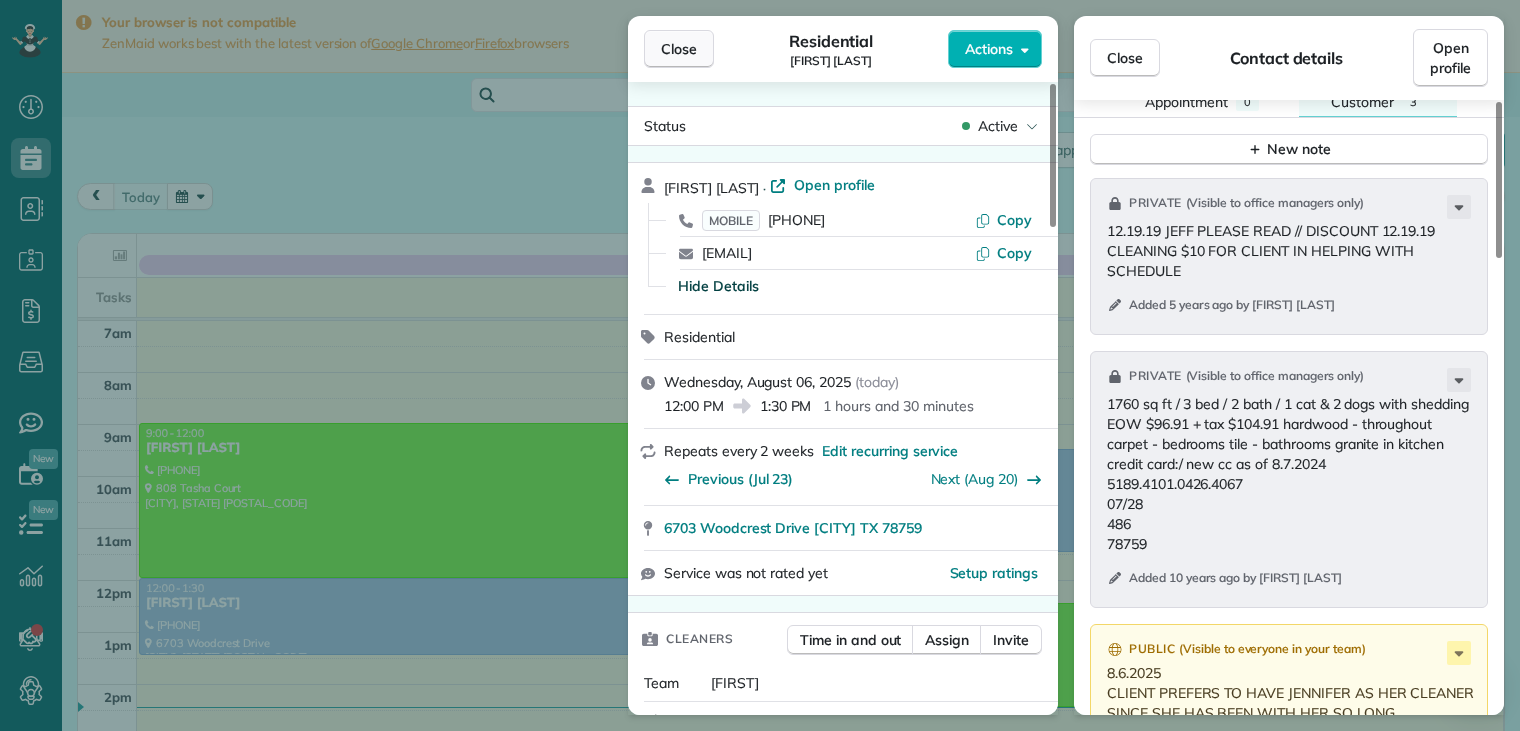 click on "Close" at bounding box center [679, 49] 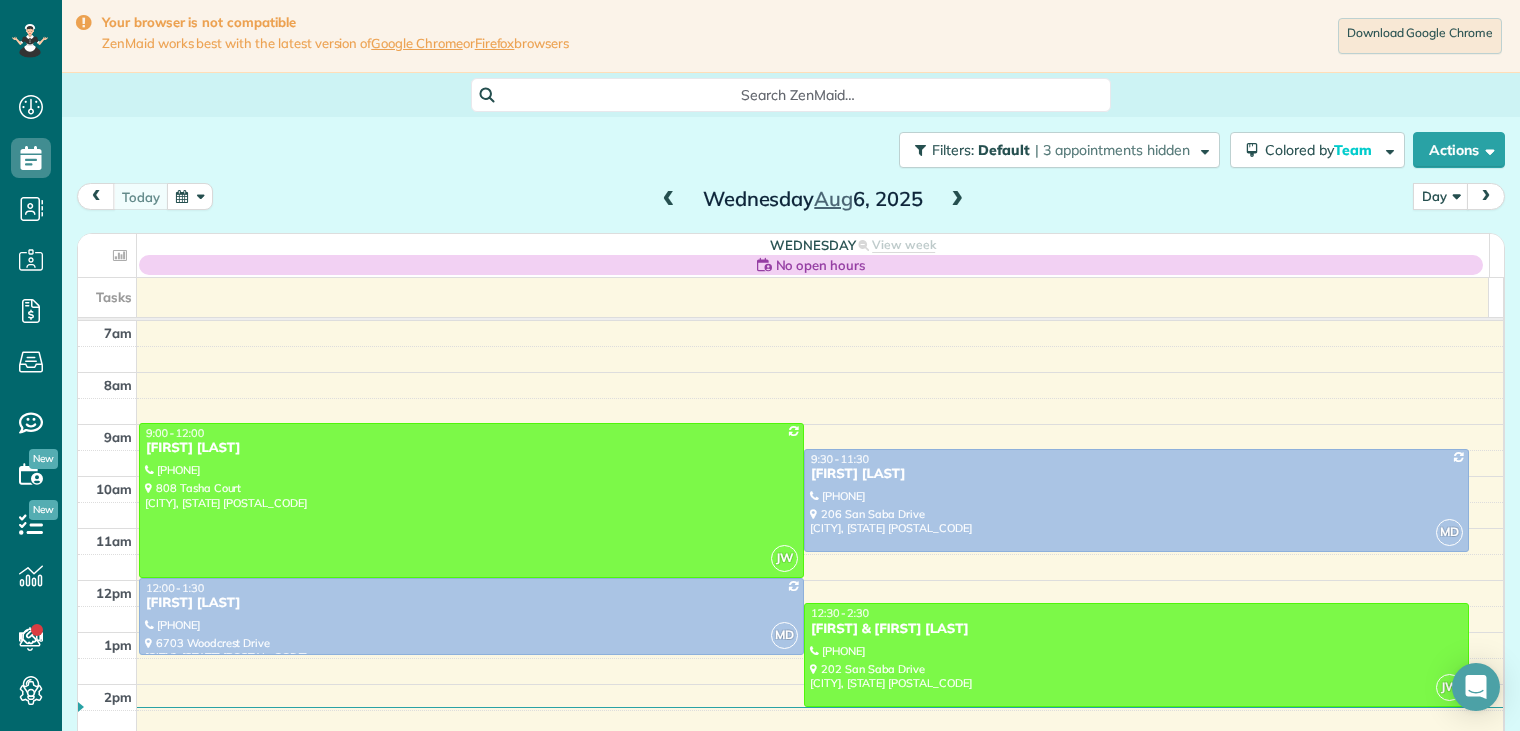 click at bounding box center [957, 200] 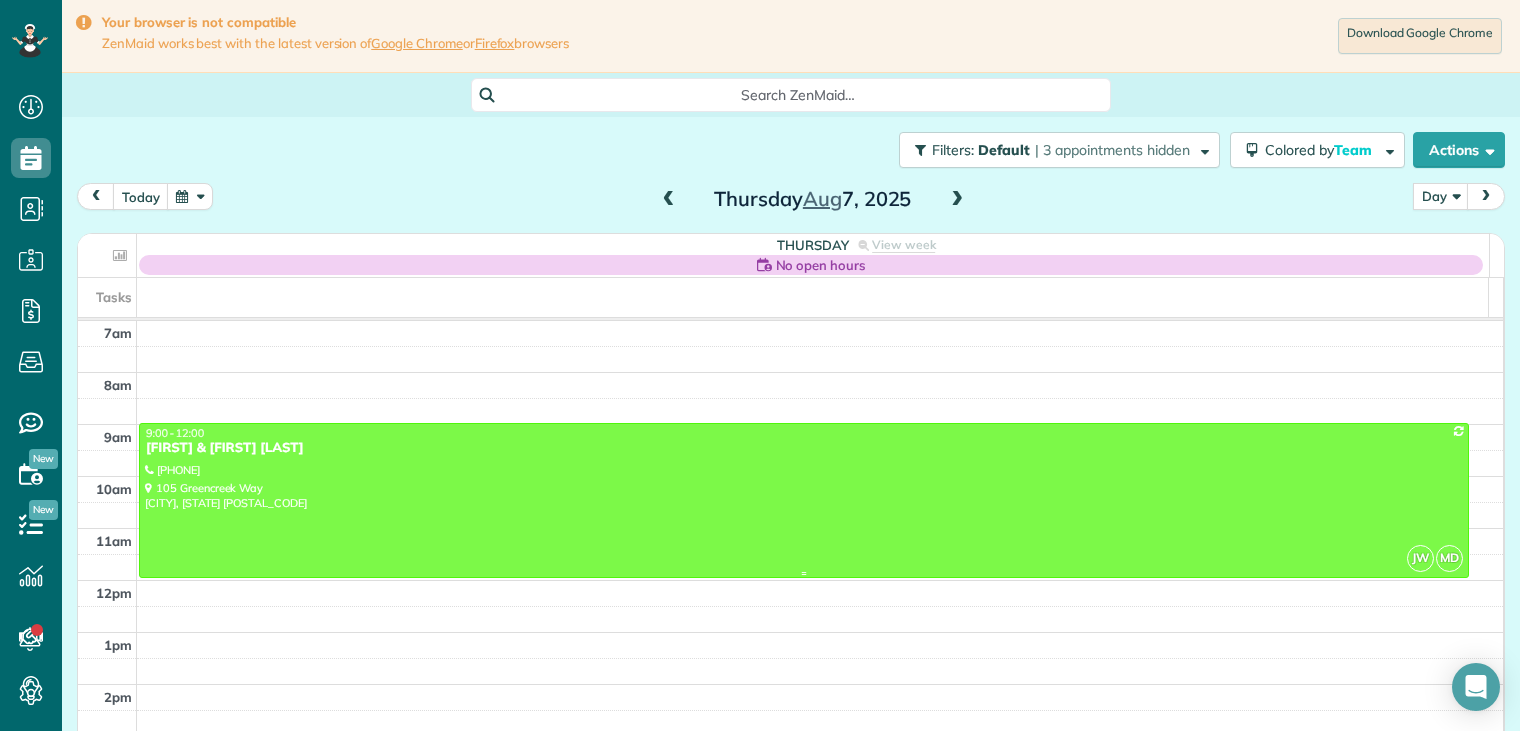click on "[FIRST] & [FIRST] [LAST]" at bounding box center (804, 448) 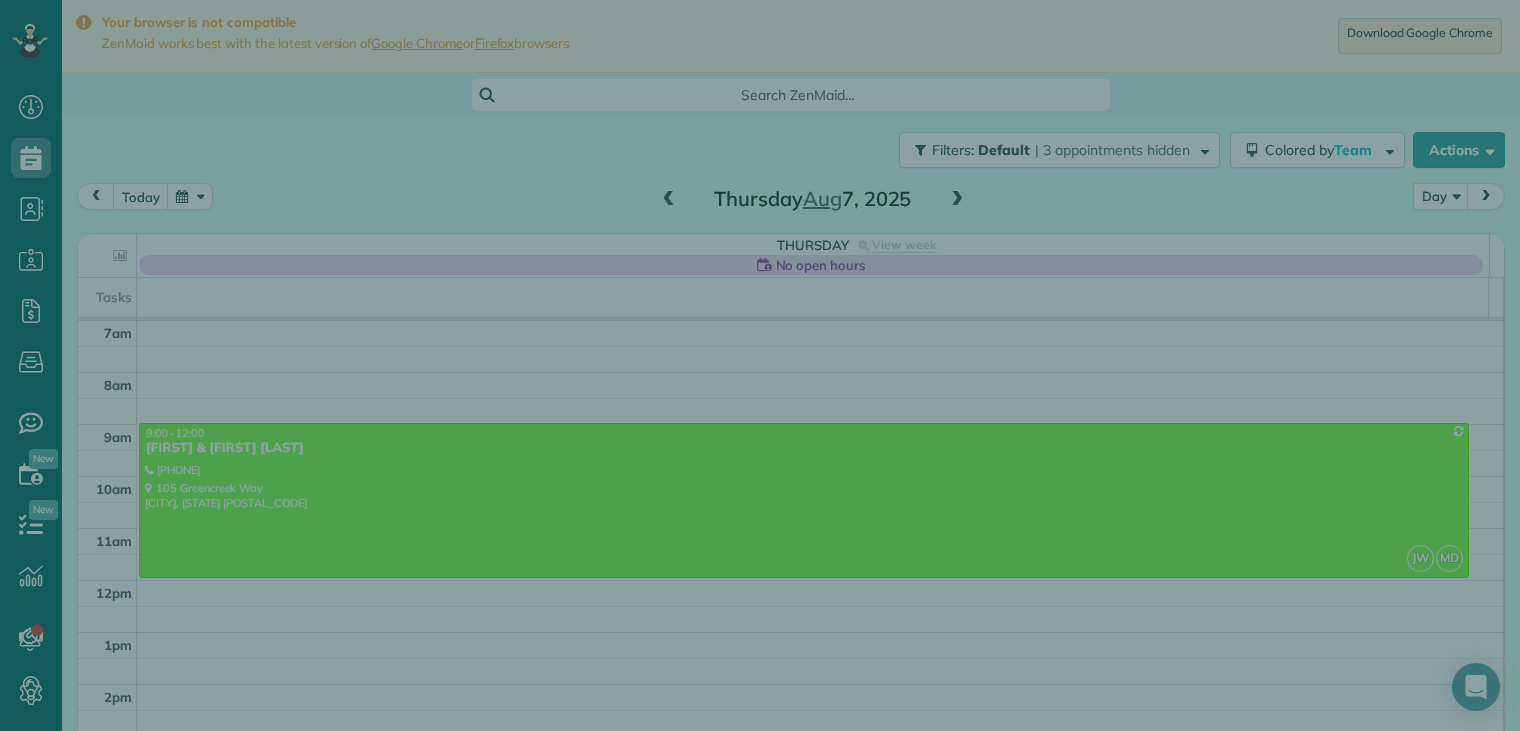 click on "Close   Cleaners" at bounding box center [760, 365] 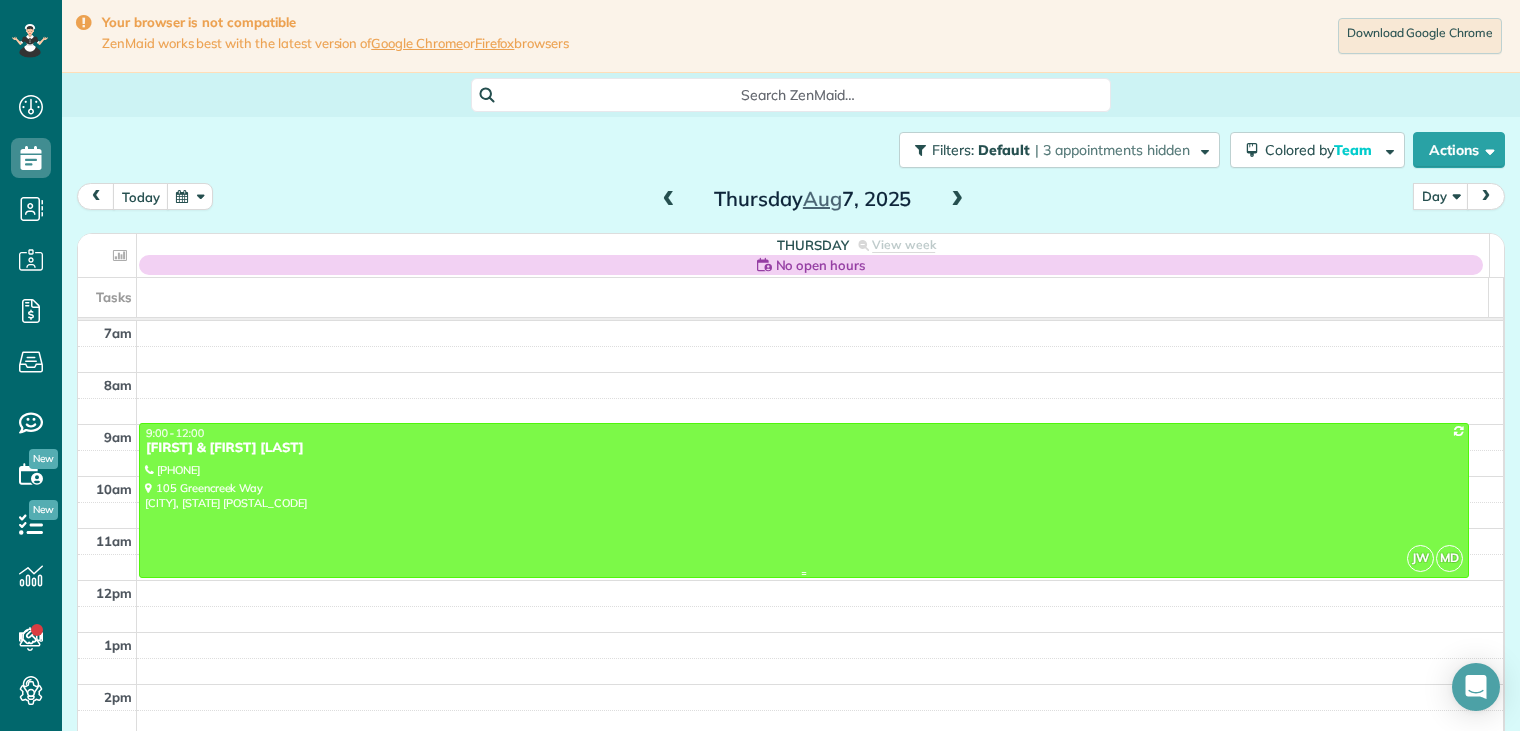 click on "[FIRST] & [FIRST] [LAST]" at bounding box center [804, 448] 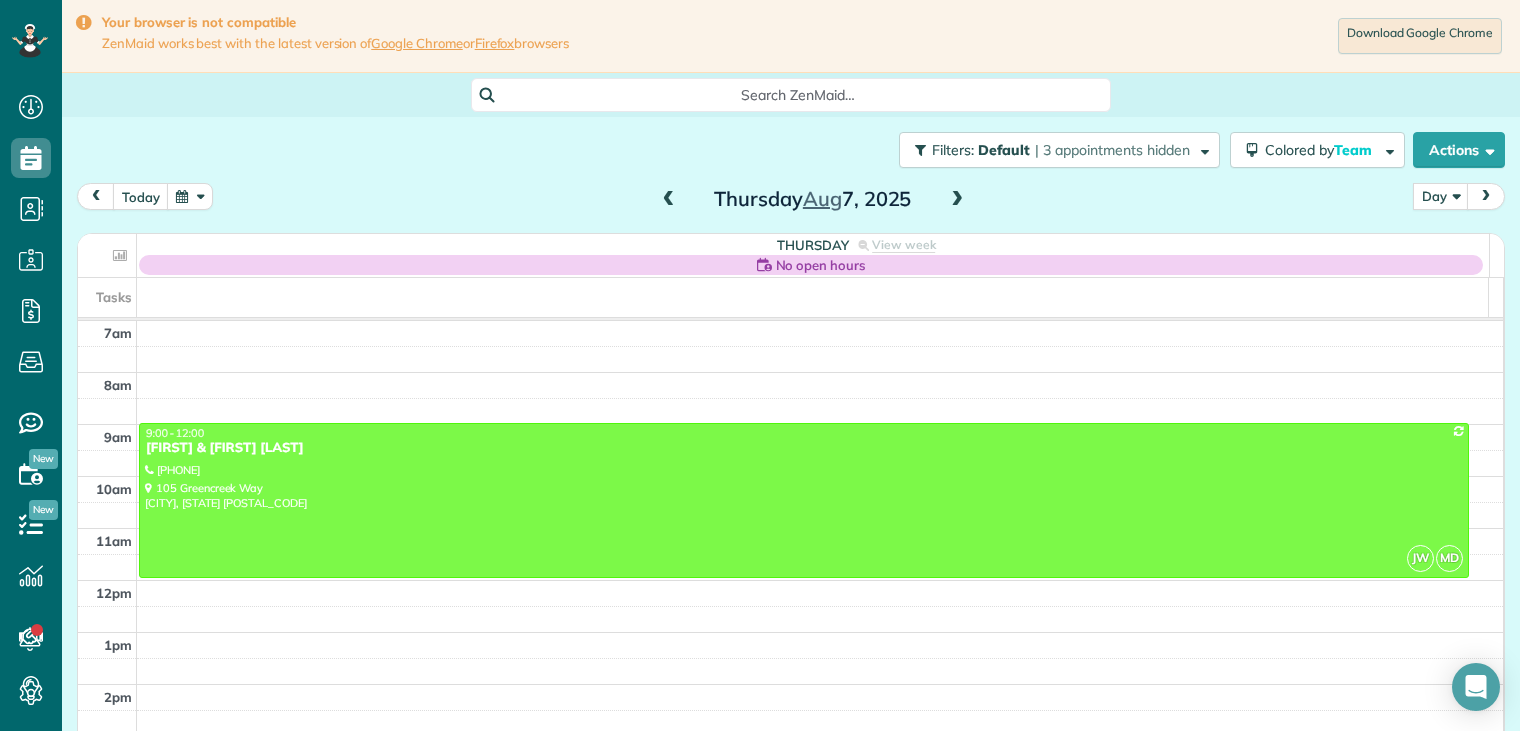 click on "[FIRST] & [FIRST] [LAST]" at bounding box center (804, 448) 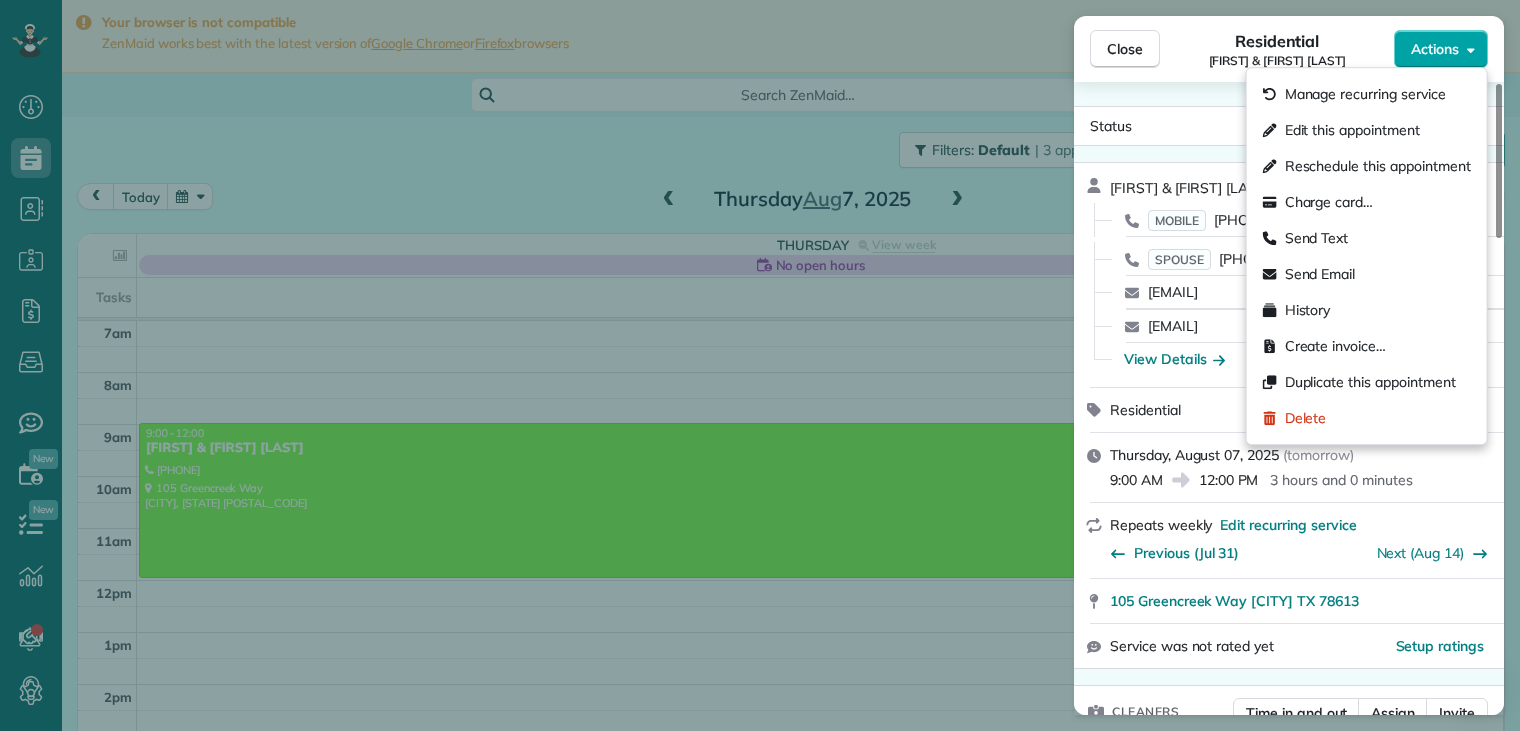 click on "Actions" at bounding box center [1435, 49] 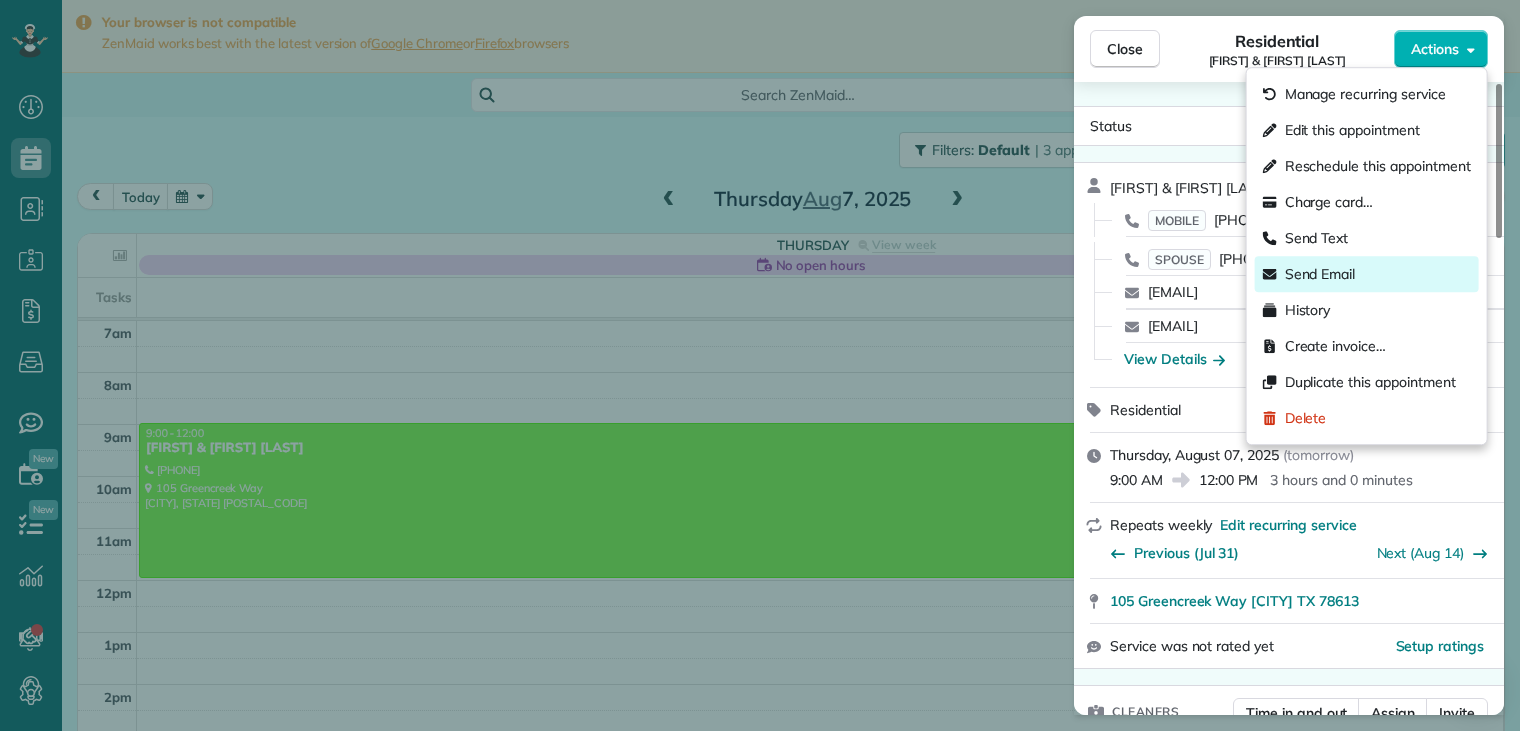 click on "Send Email" at bounding box center (1320, 274) 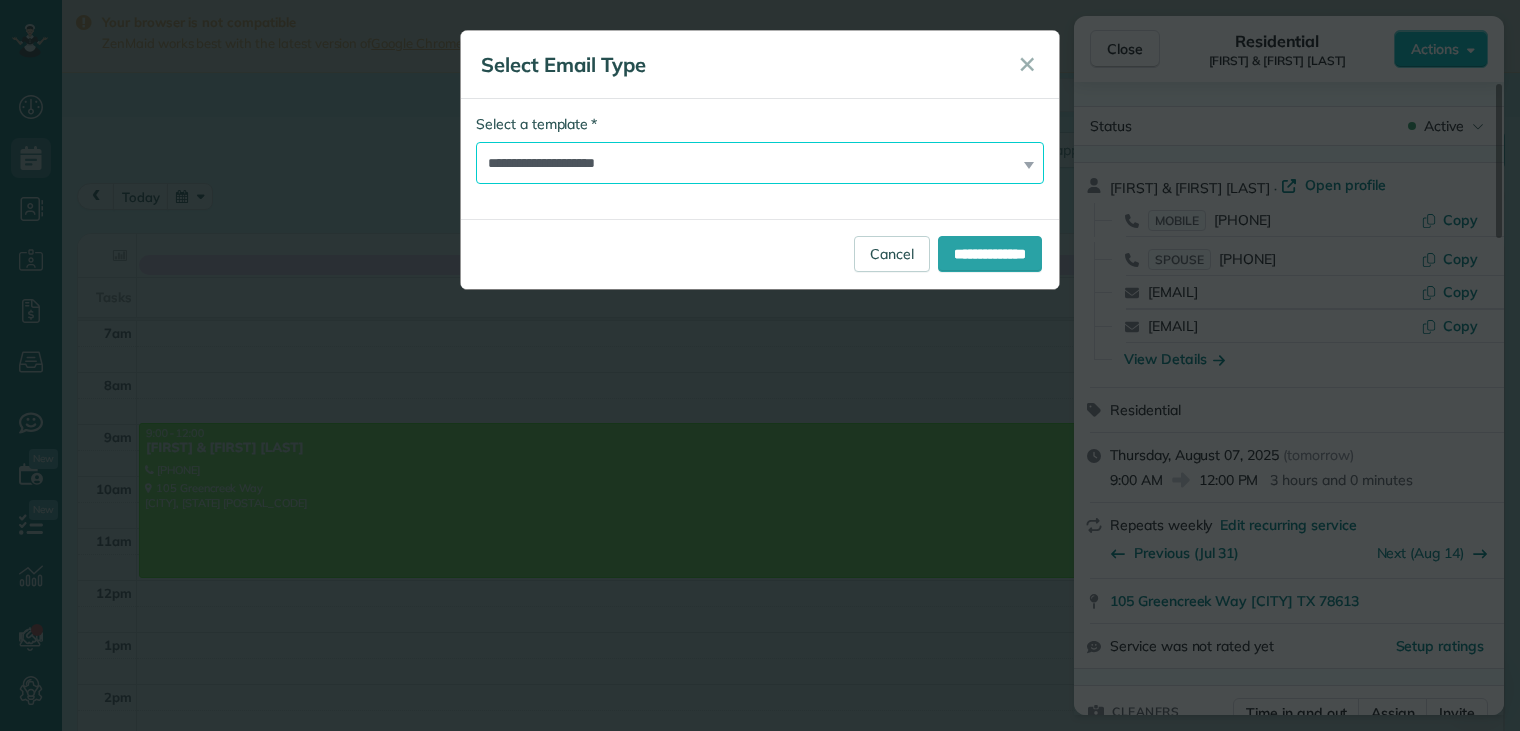 click on "**********" at bounding box center (760, 163) 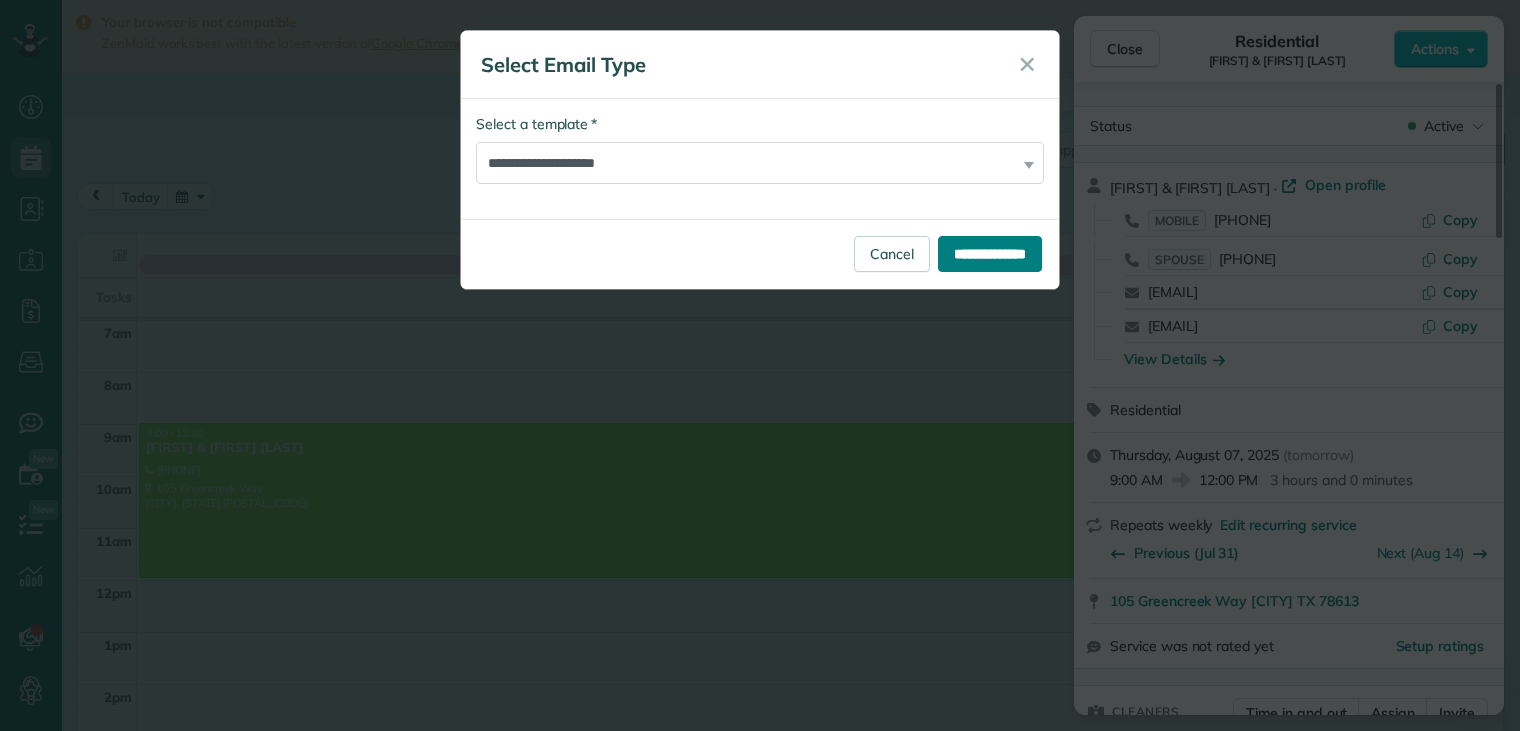 click on "**********" at bounding box center [990, 254] 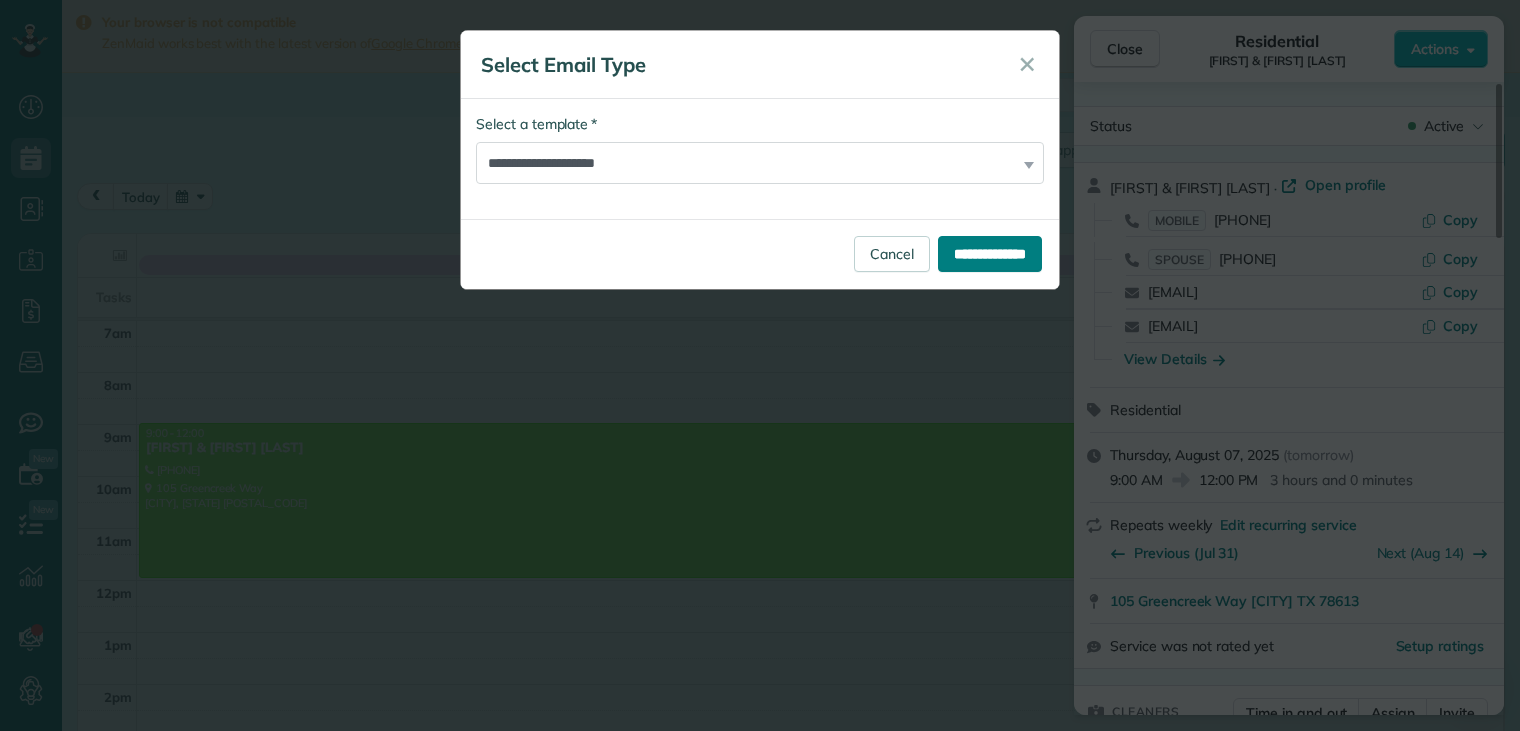 click on "**********" at bounding box center [760, 160] 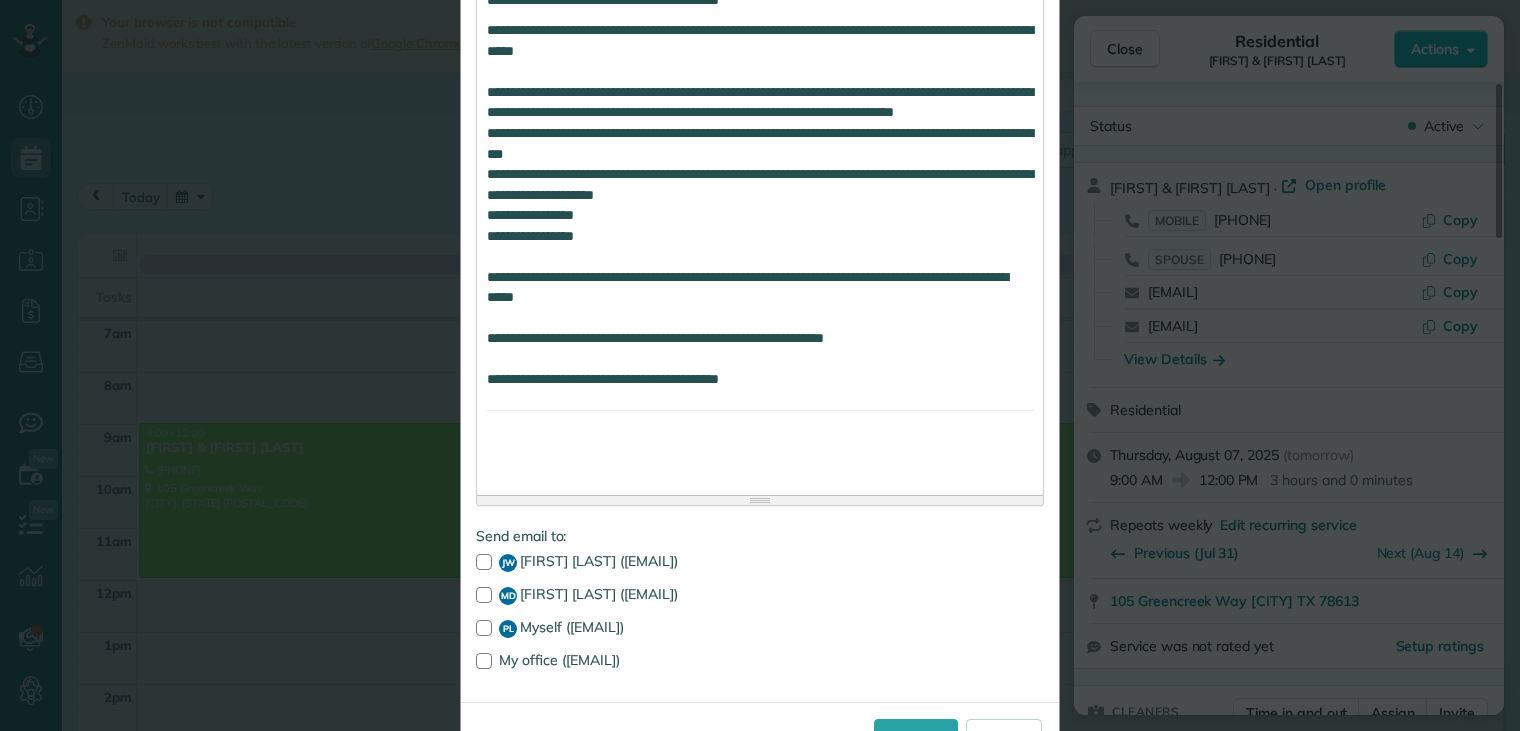 scroll, scrollTop: 1560, scrollLeft: 0, axis: vertical 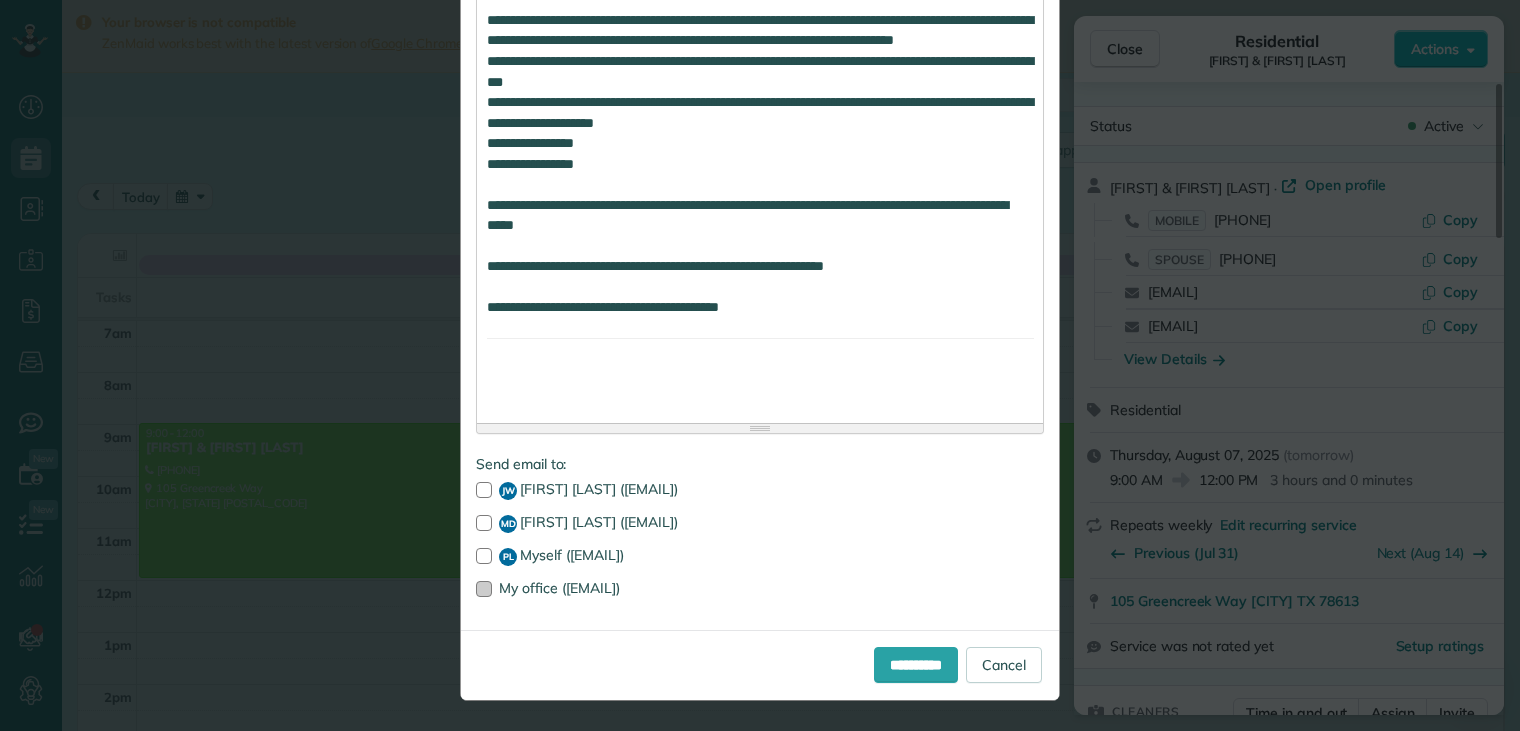 click at bounding box center (484, 589) 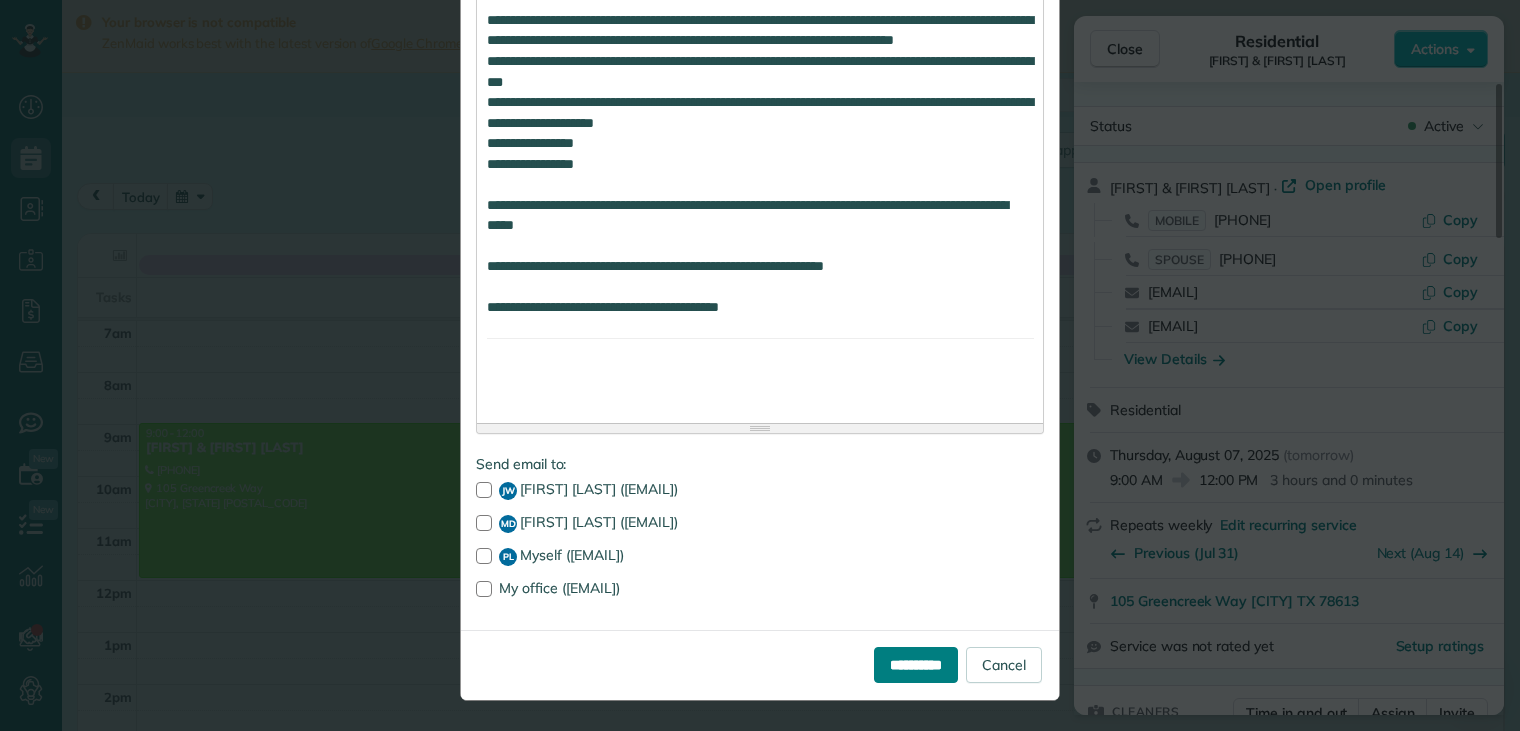 click on "**********" at bounding box center [916, 665] 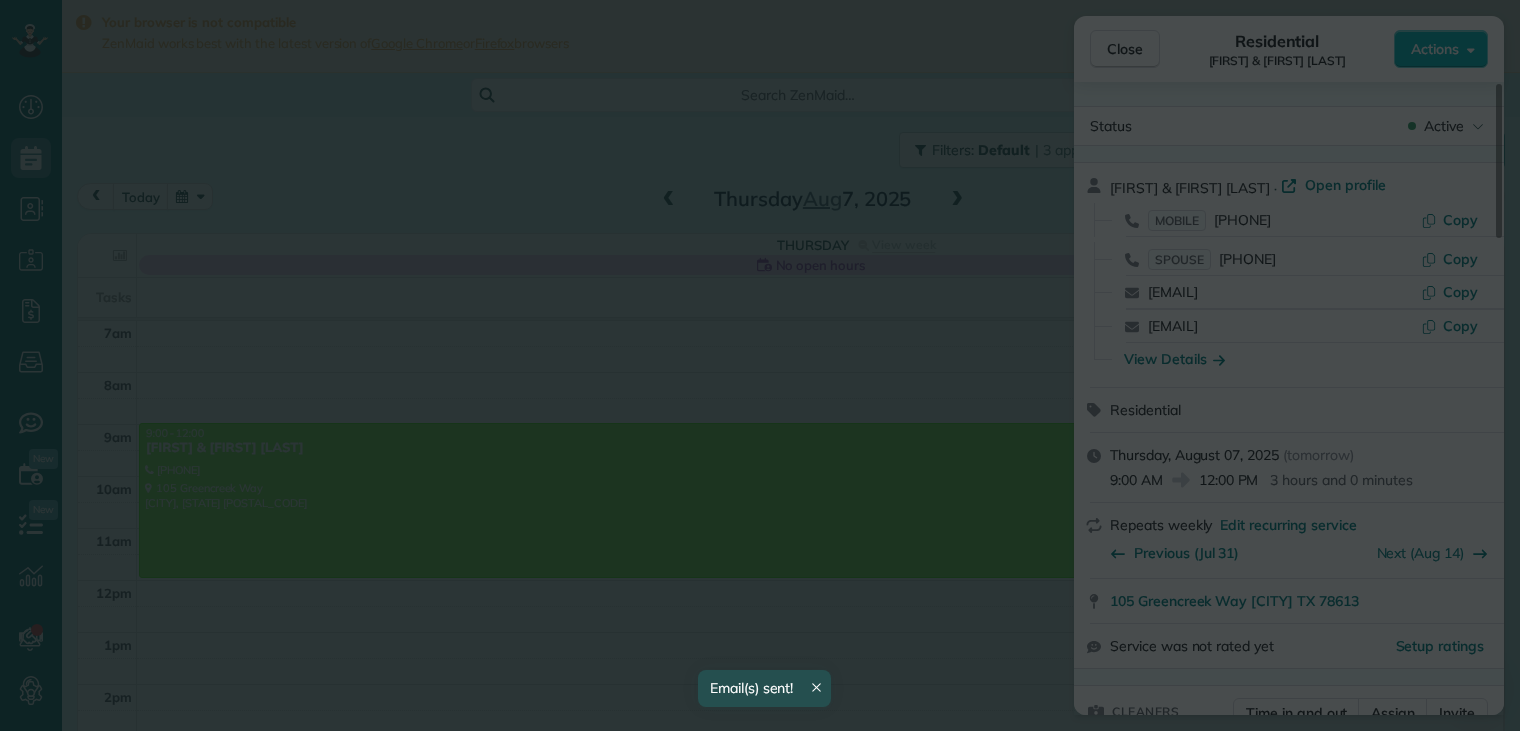 scroll, scrollTop: 0, scrollLeft: 0, axis: both 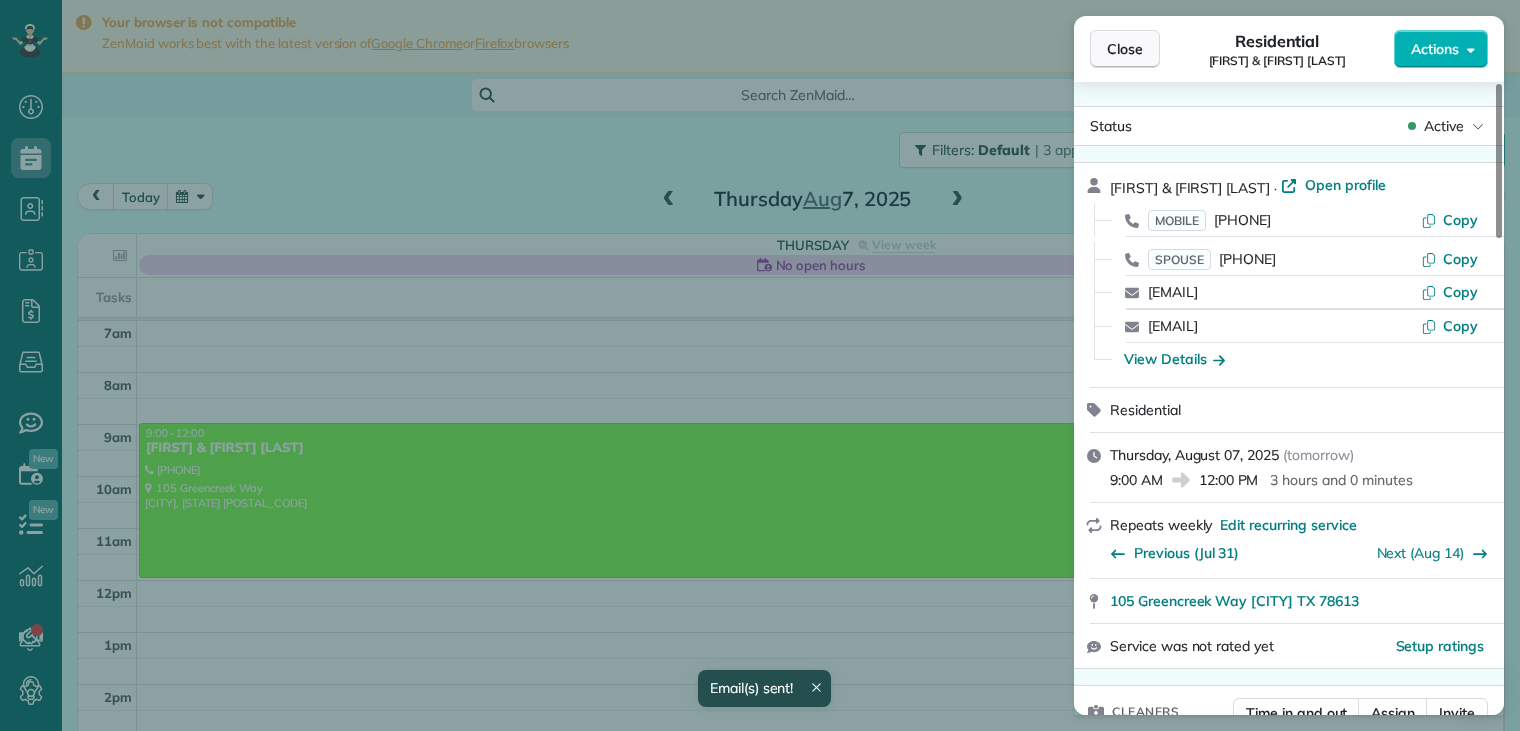 click on "Close" at bounding box center (1125, 49) 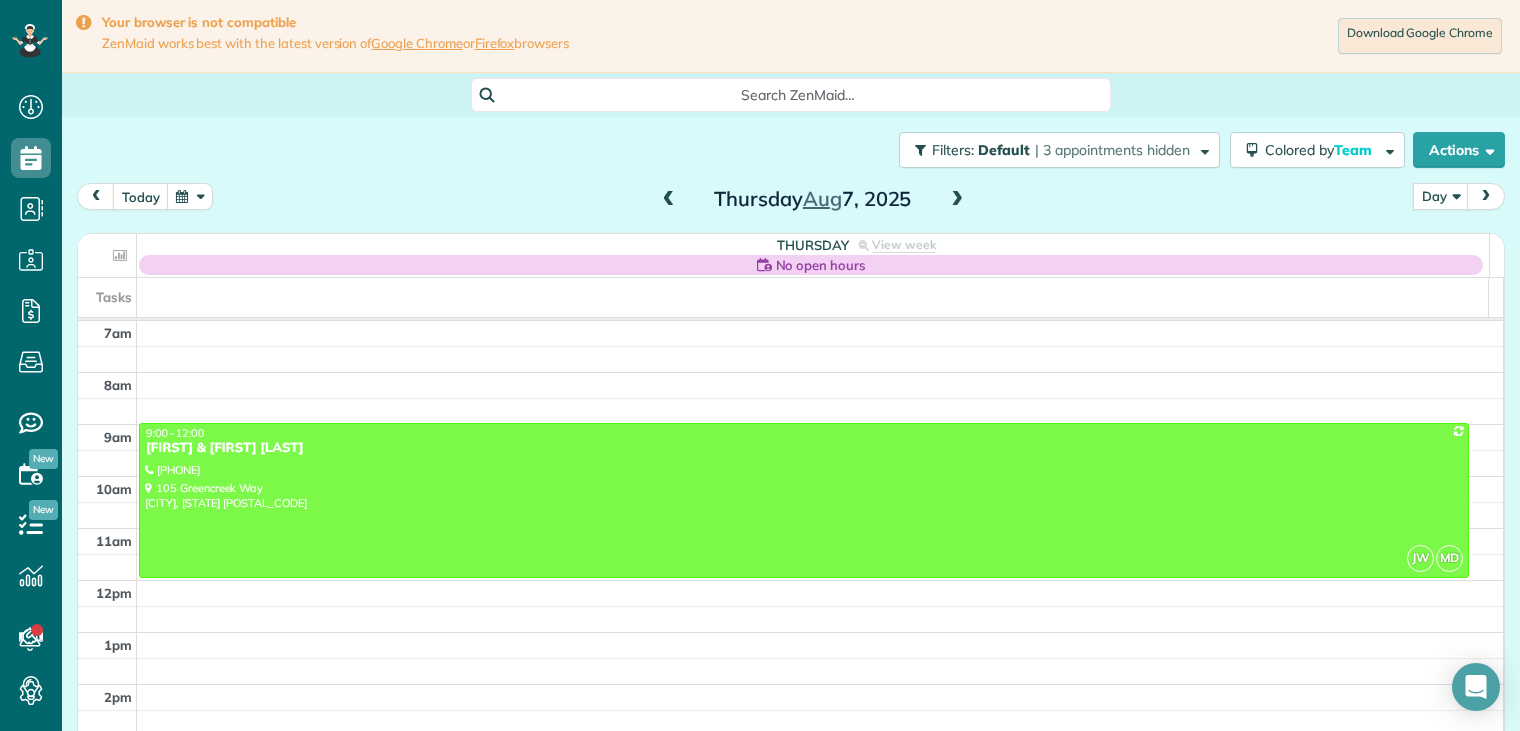 click at bounding box center [669, 200] 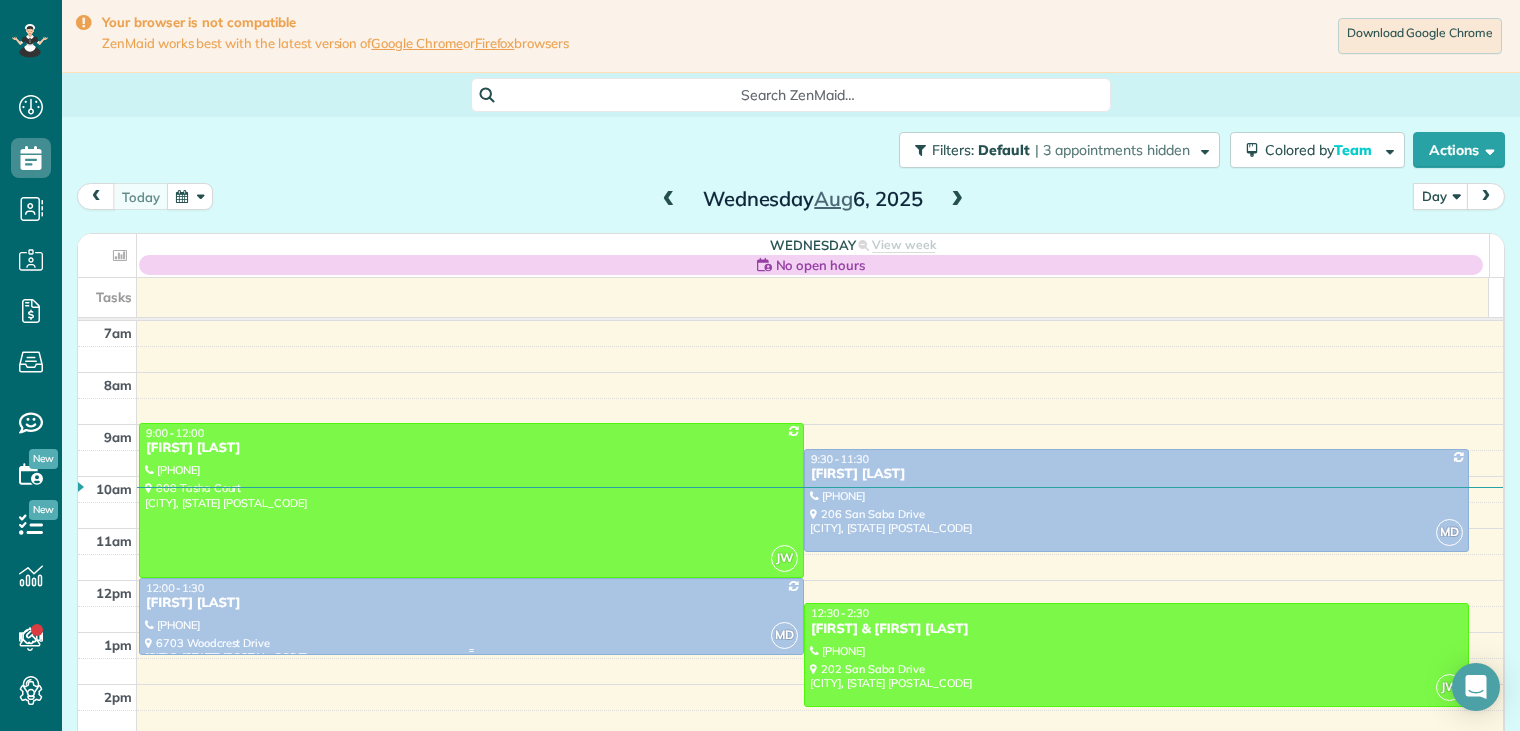 click on "[FIRST] [LAST]" at bounding box center [471, 603] 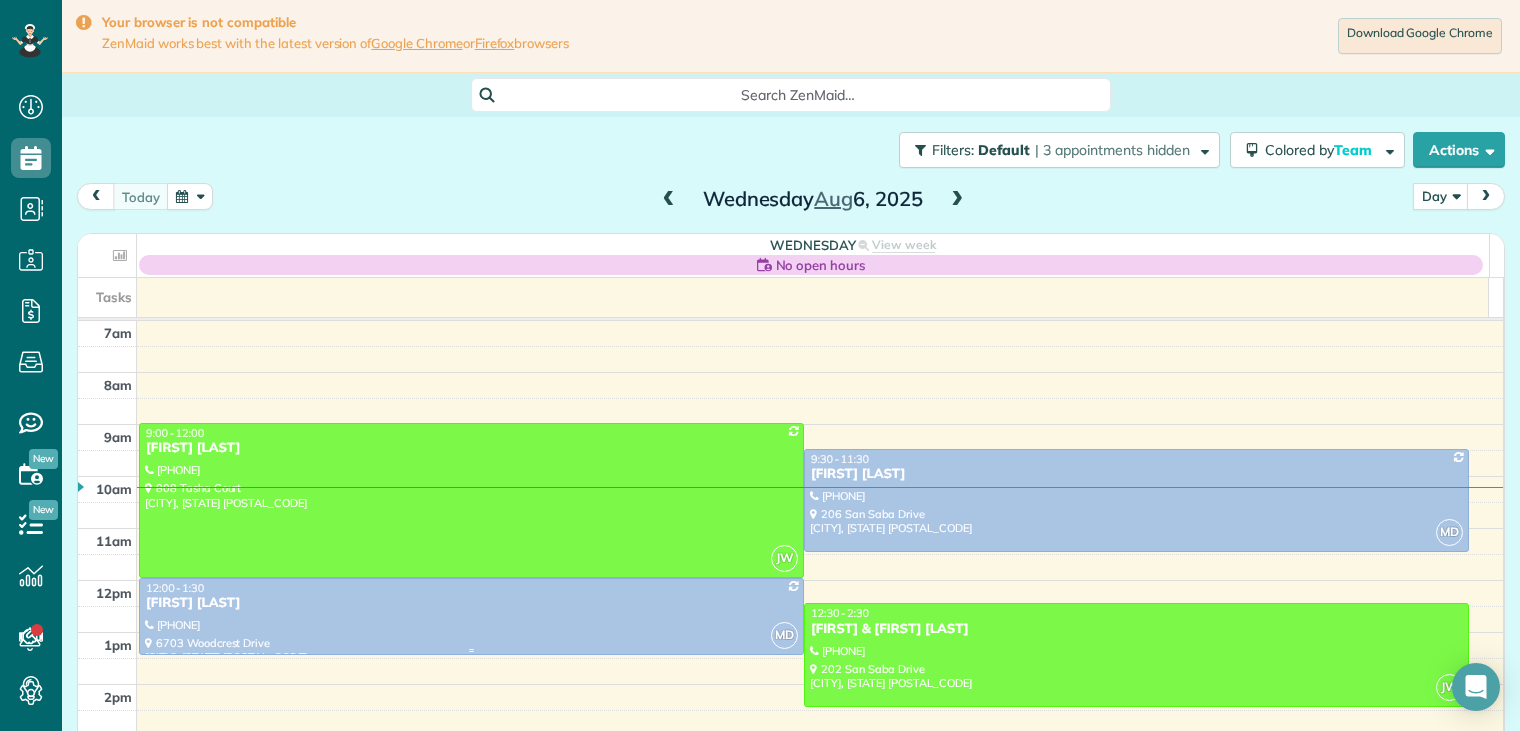 click on "[FIRST] [LAST]" at bounding box center (471, 603) 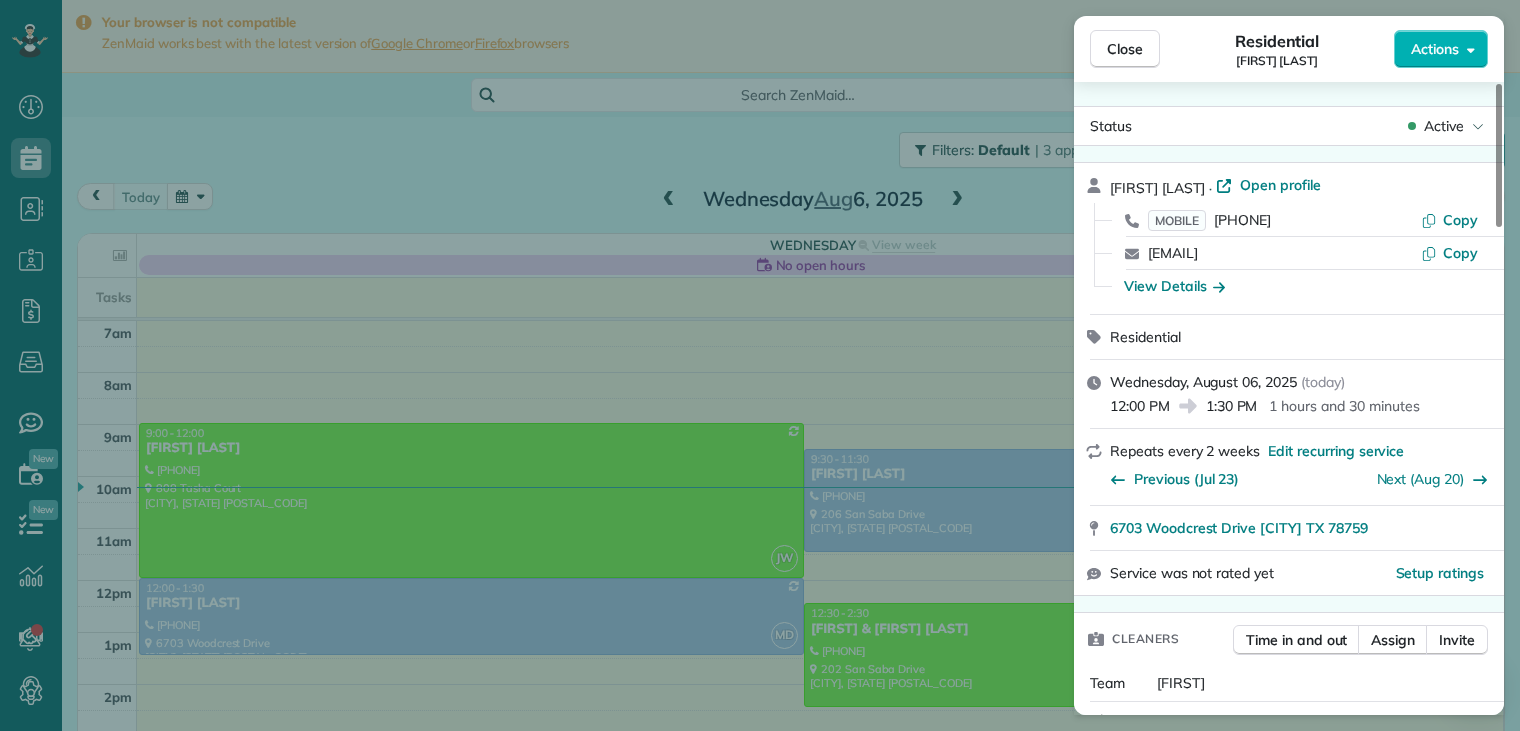 click on "[EMAIL] Copy" at bounding box center [1301, 253] 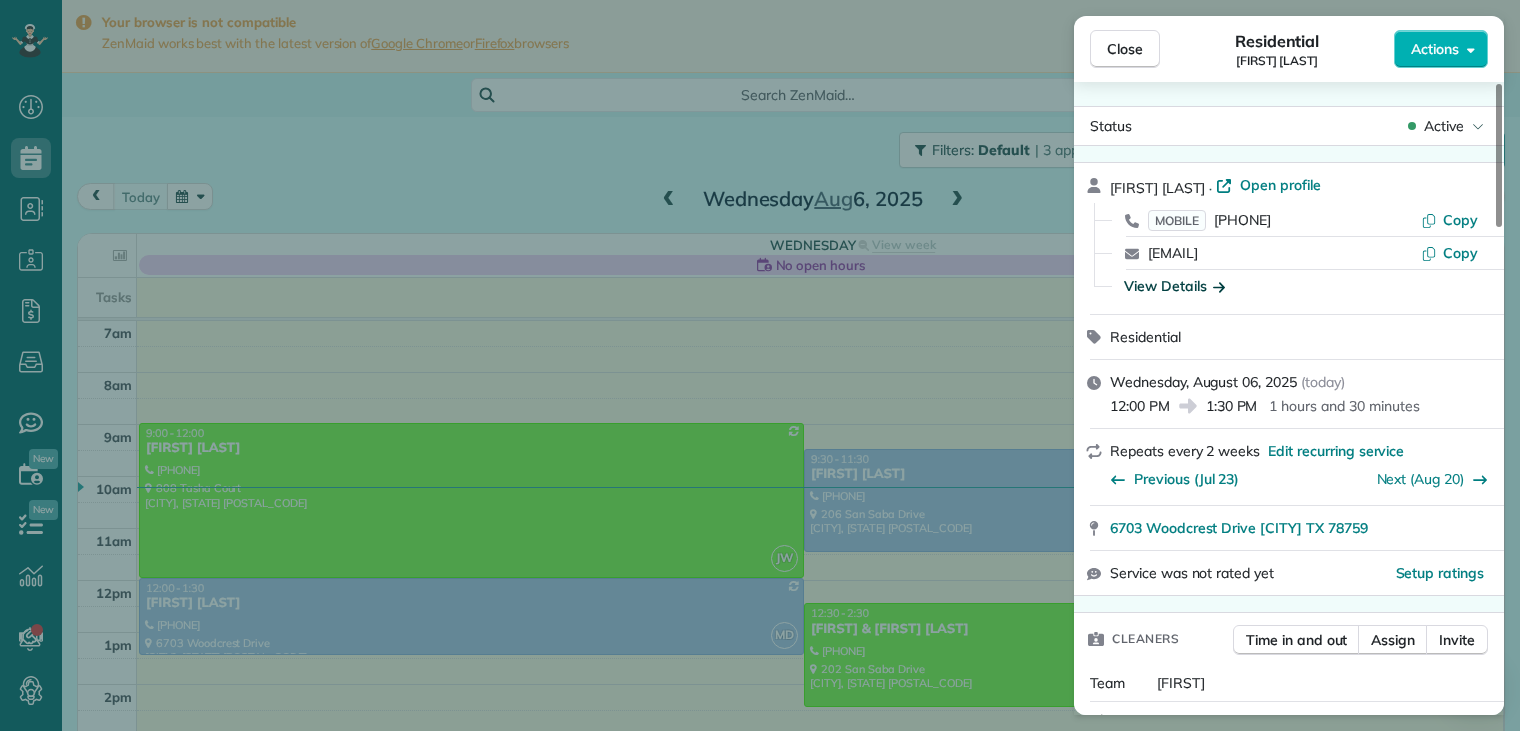 click 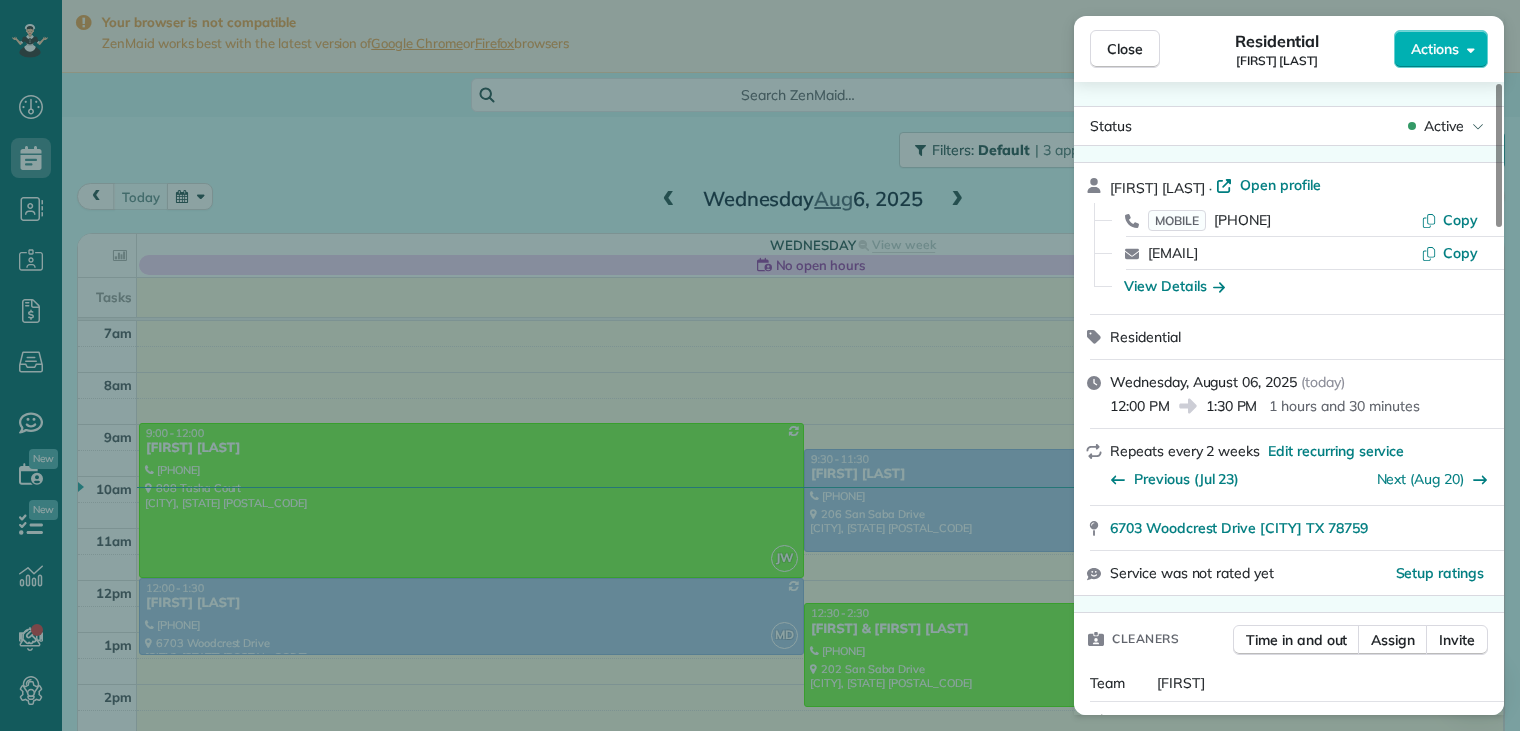 click on "View Details" at bounding box center (1301, 286) 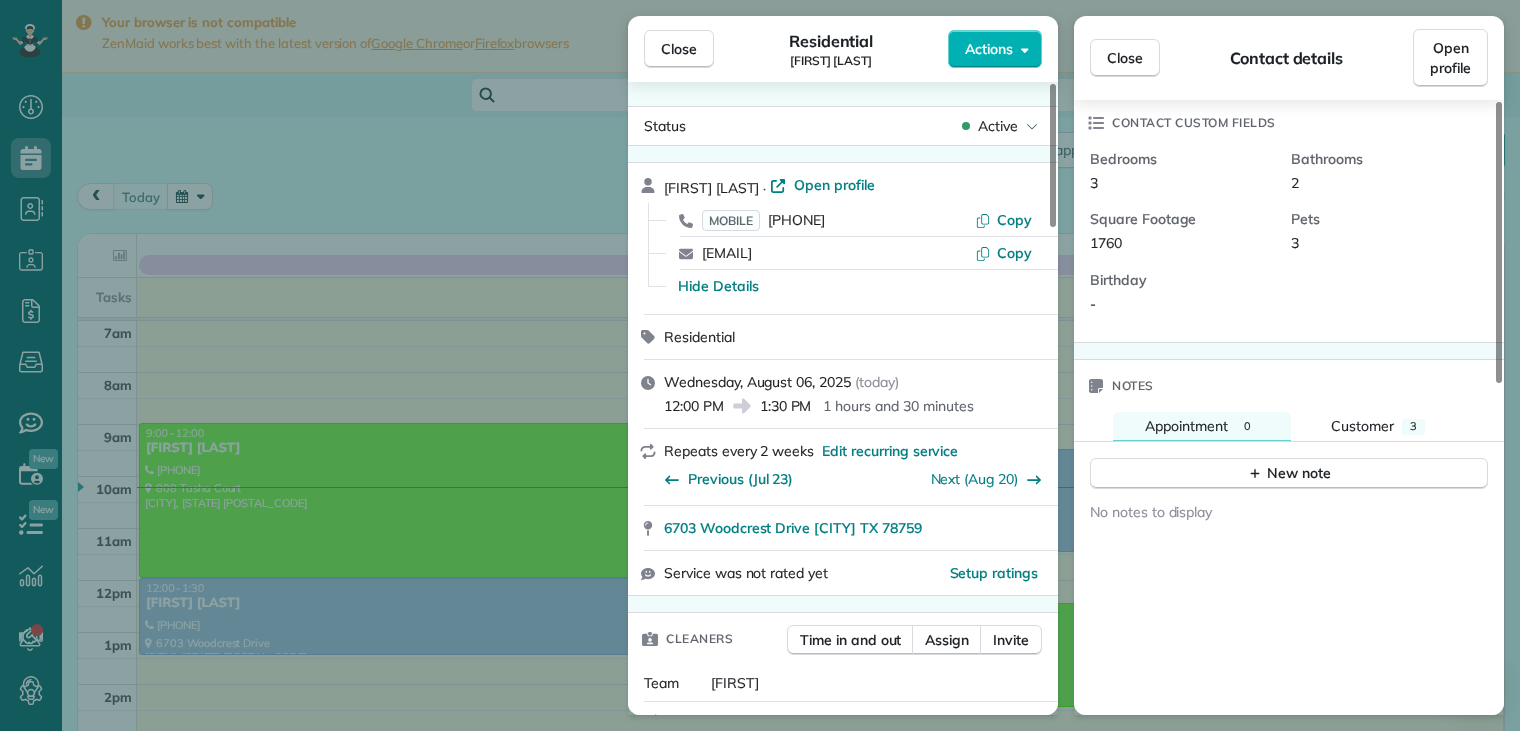 scroll, scrollTop: 600, scrollLeft: 0, axis: vertical 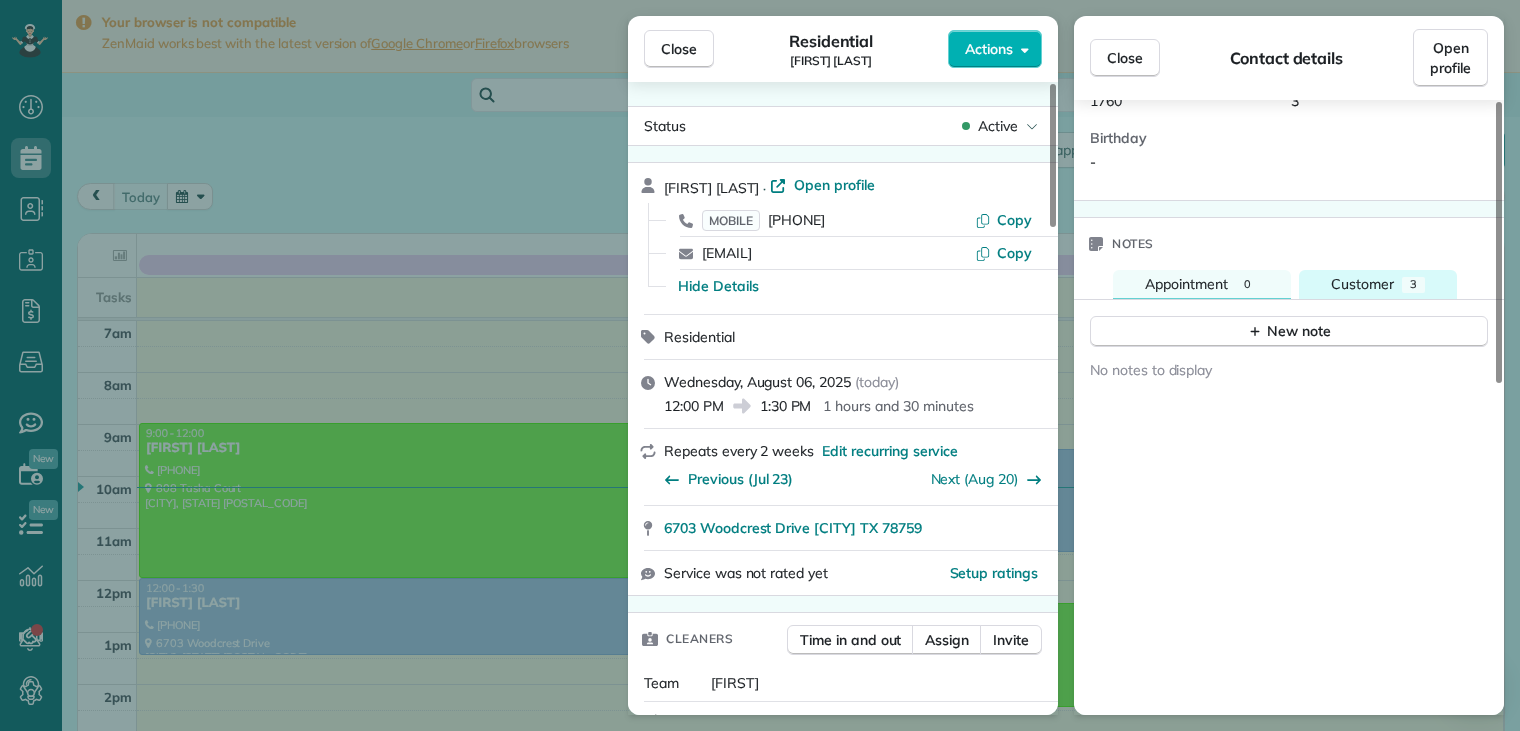 click on "Customer" at bounding box center [1362, 284] 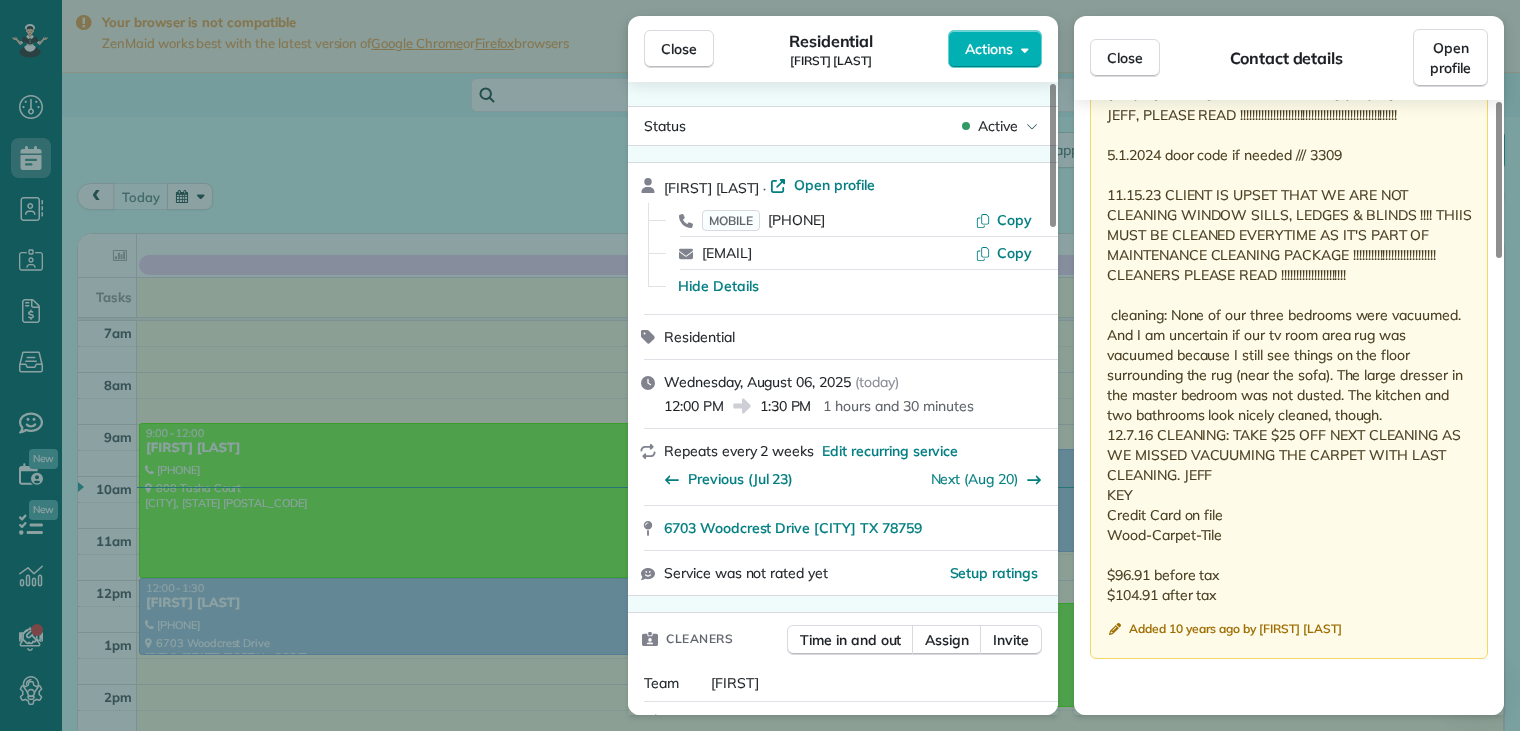 scroll, scrollTop: 1200, scrollLeft: 0, axis: vertical 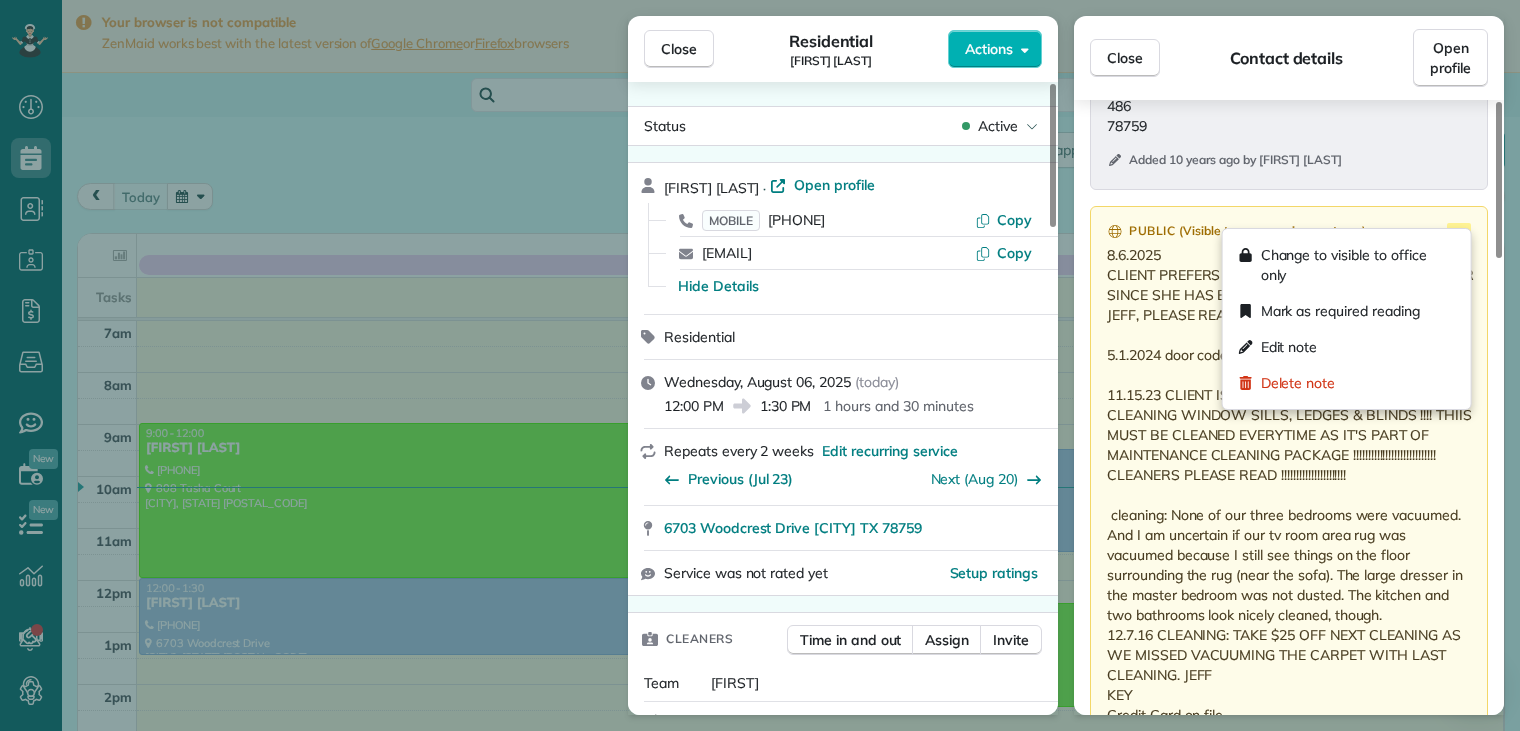 click 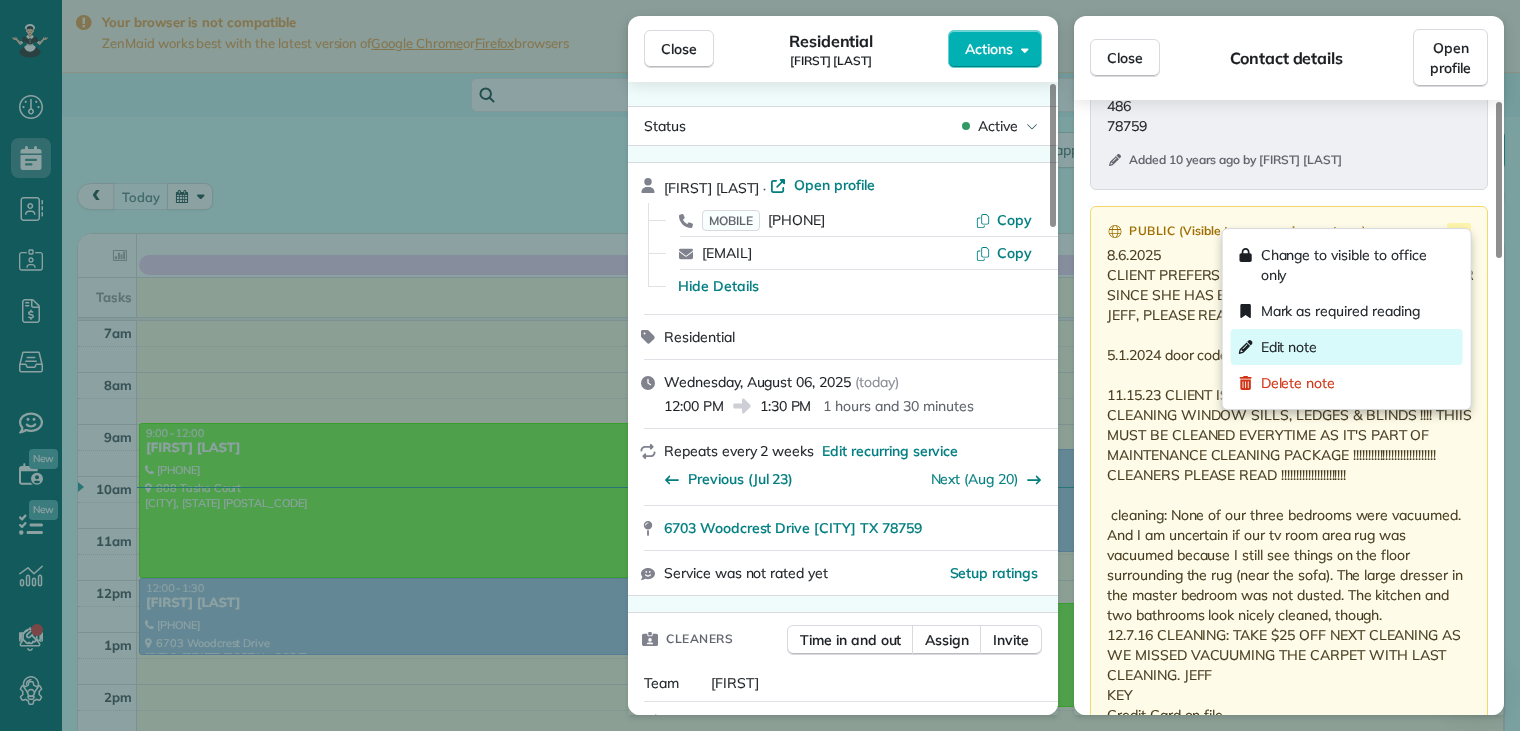click on "Edit note" at bounding box center (1289, 347) 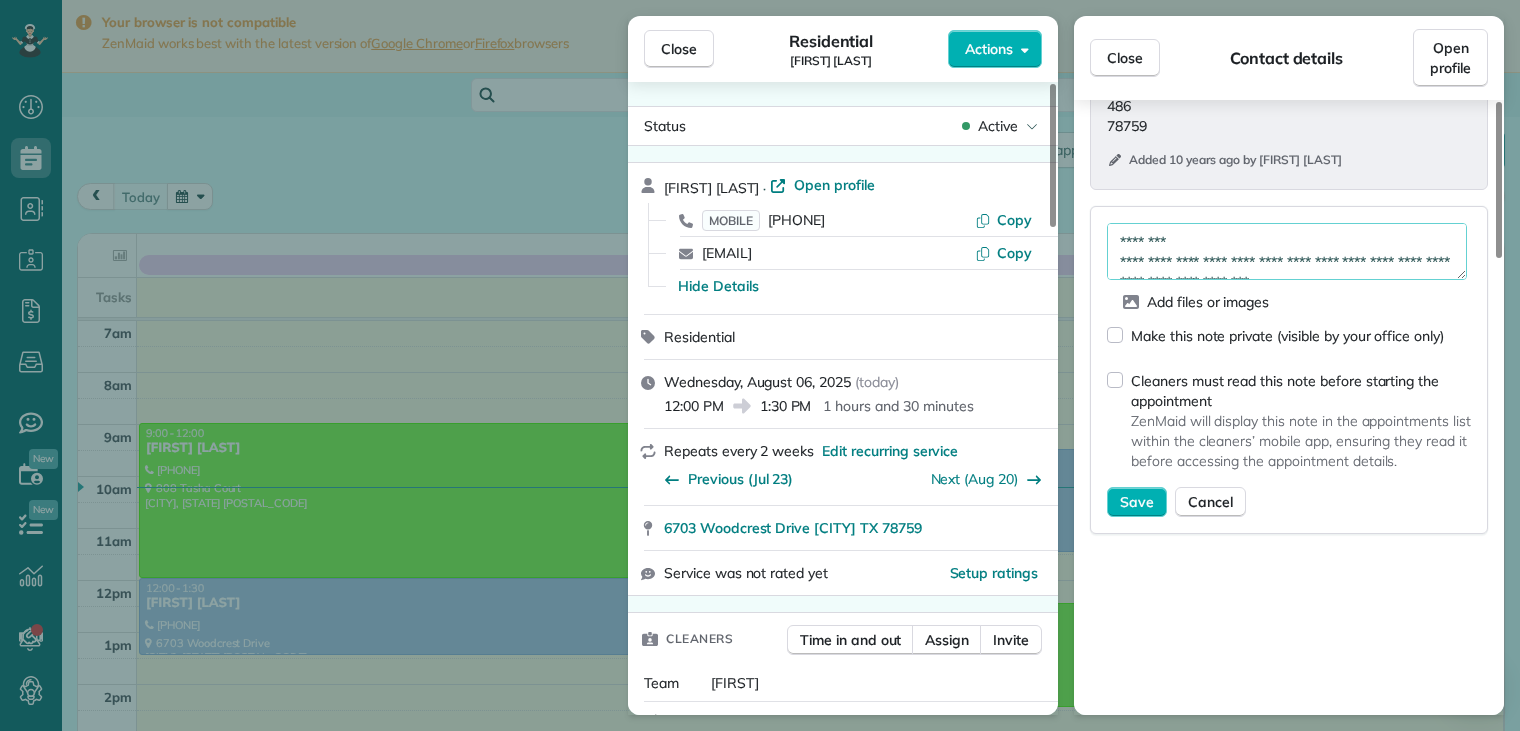 scroll, scrollTop: 40, scrollLeft: 0, axis: vertical 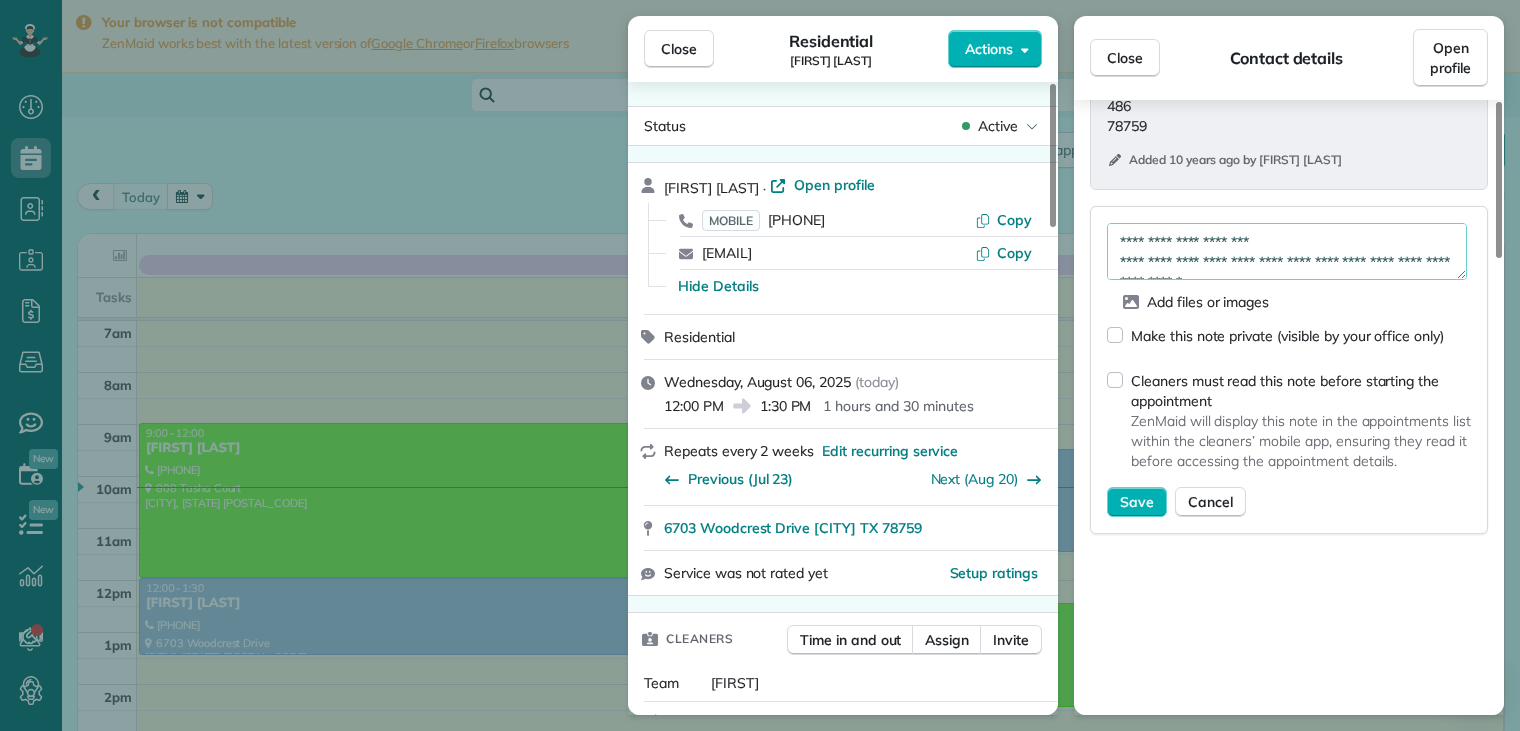 click on "**********" at bounding box center (1287, 252) 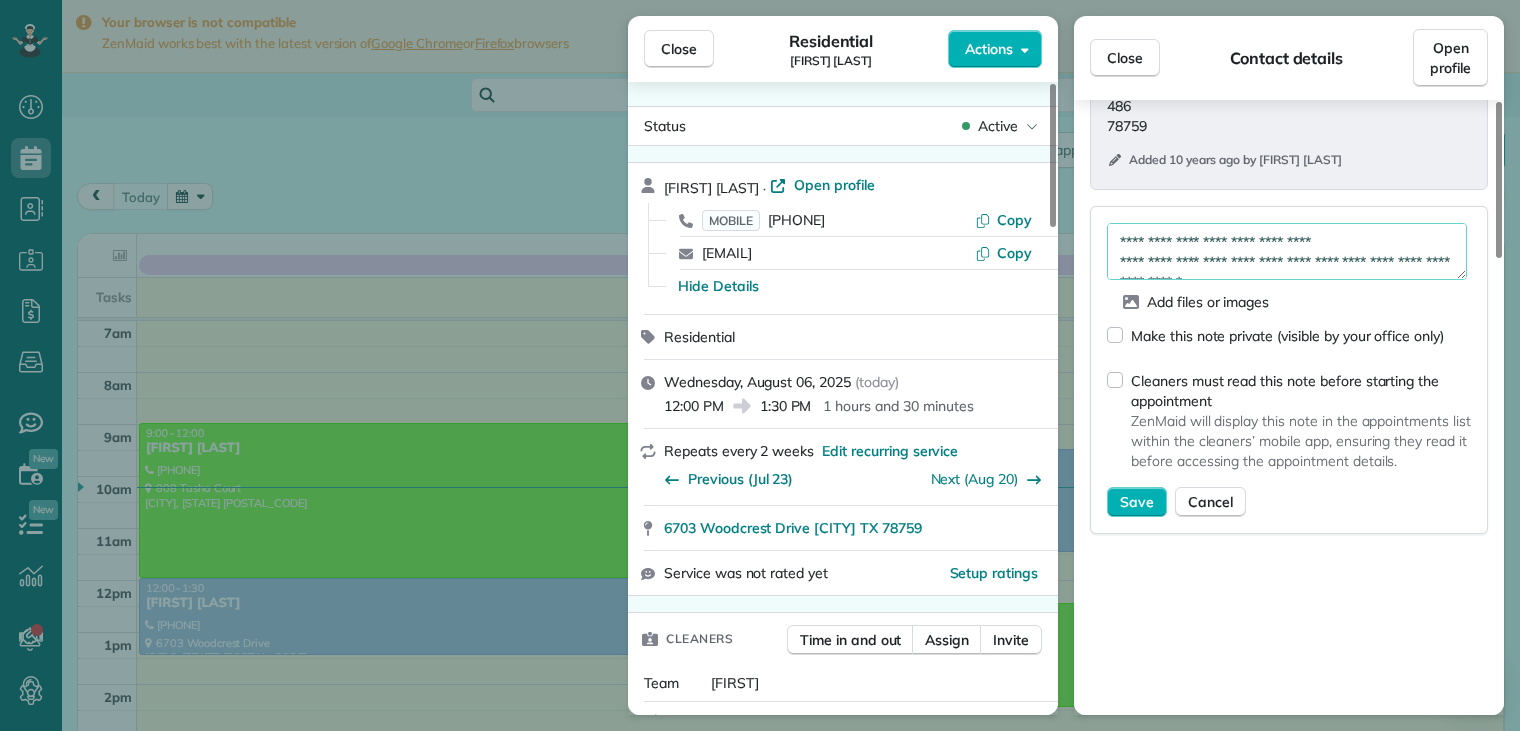 scroll, scrollTop: 68, scrollLeft: 0, axis: vertical 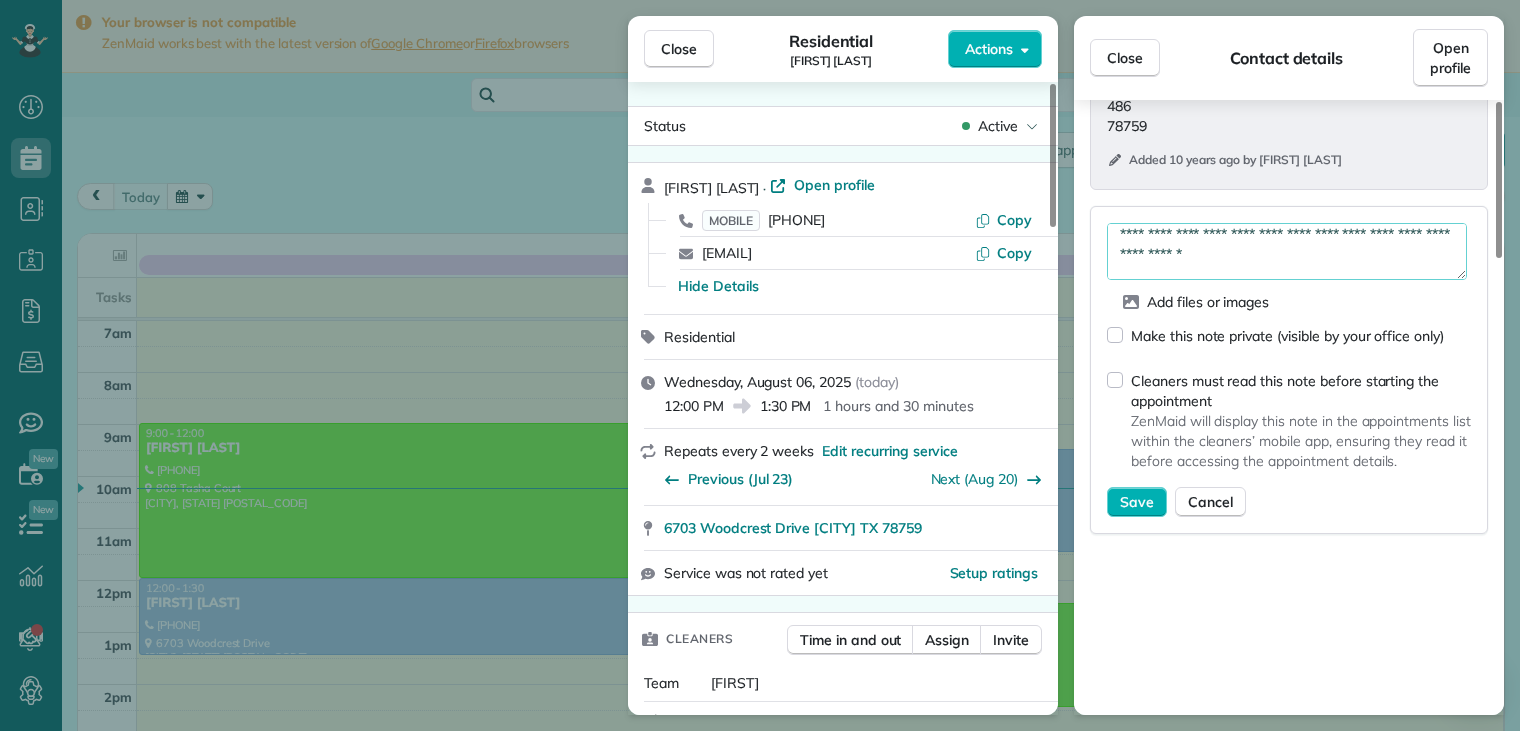 click on "**********" at bounding box center (1287, 252) 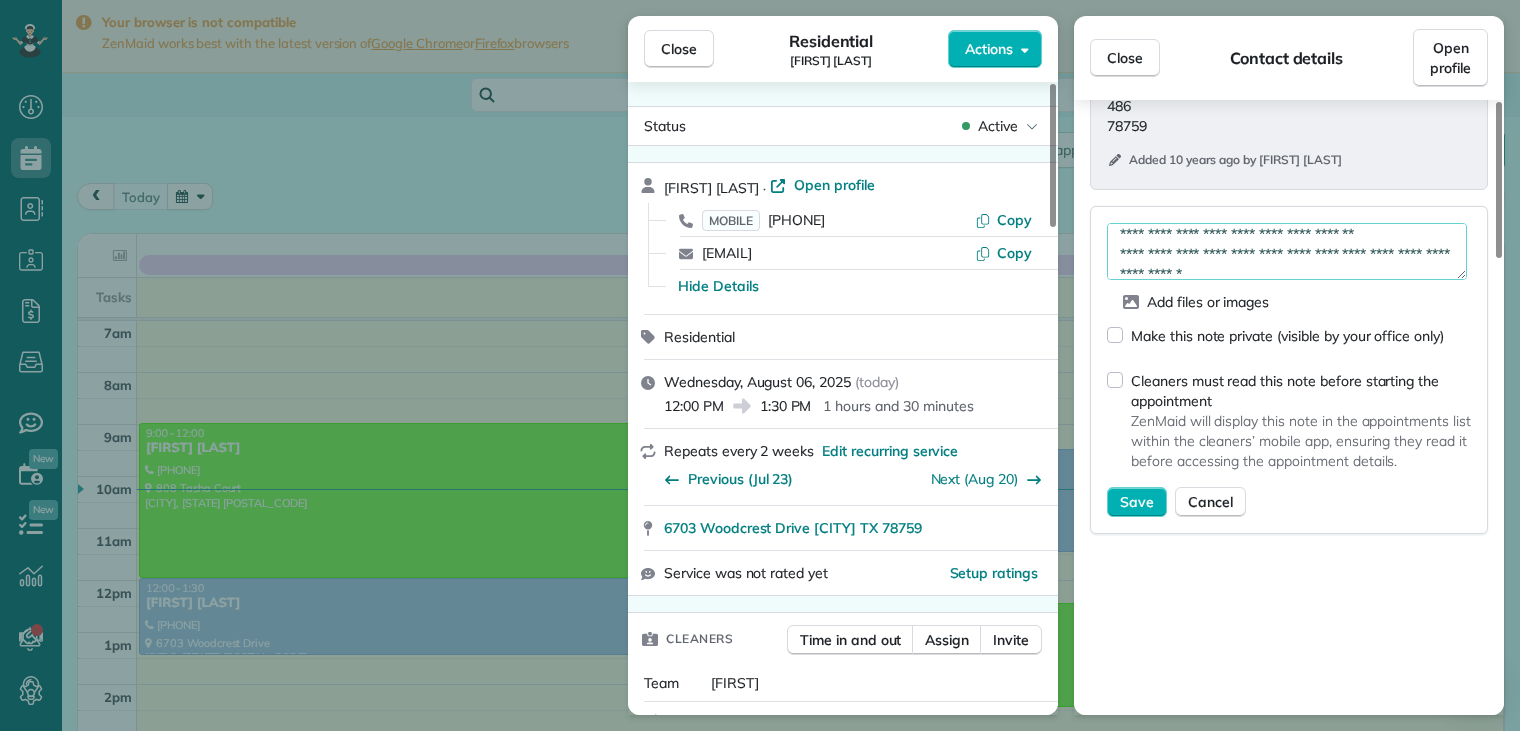 scroll, scrollTop: 71, scrollLeft: 0, axis: vertical 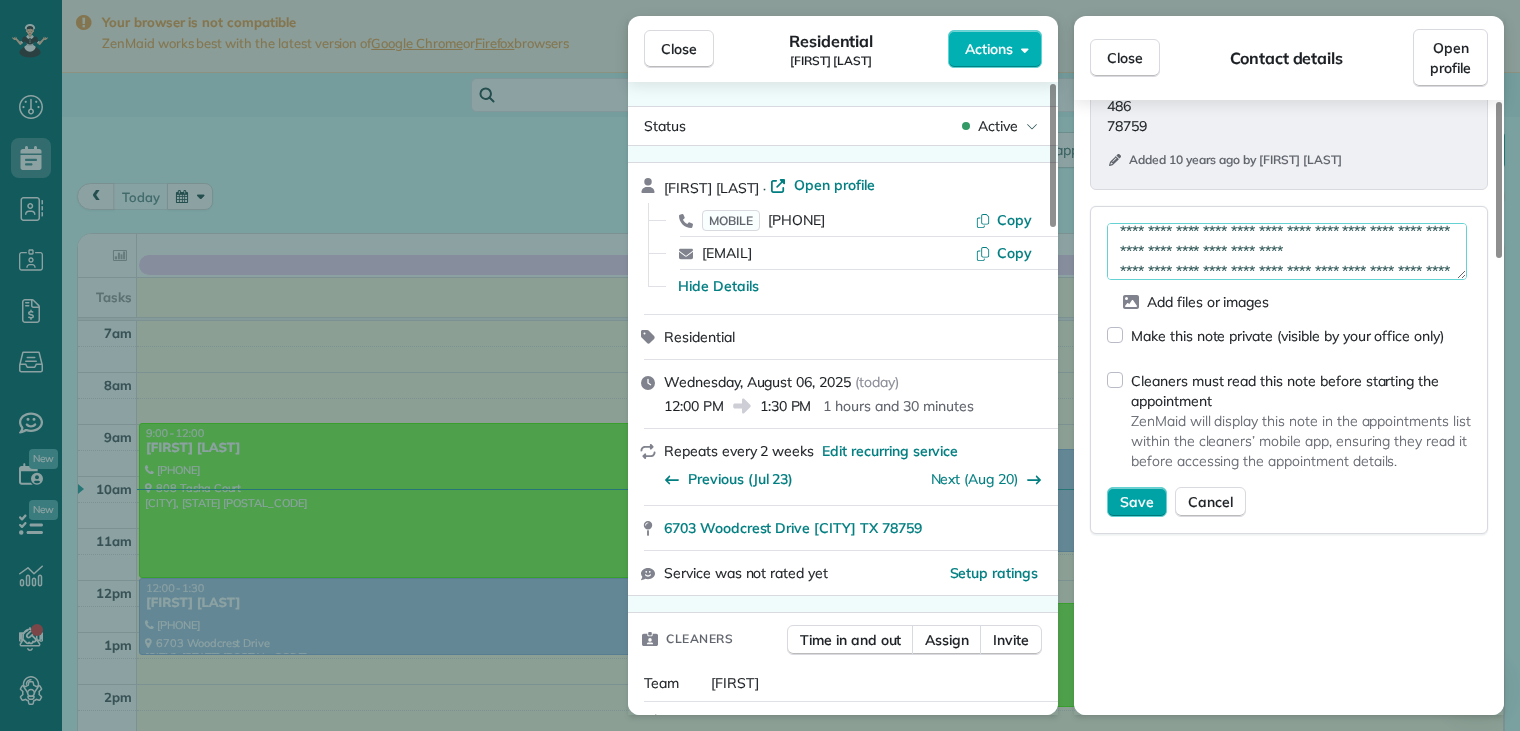 type on "**********" 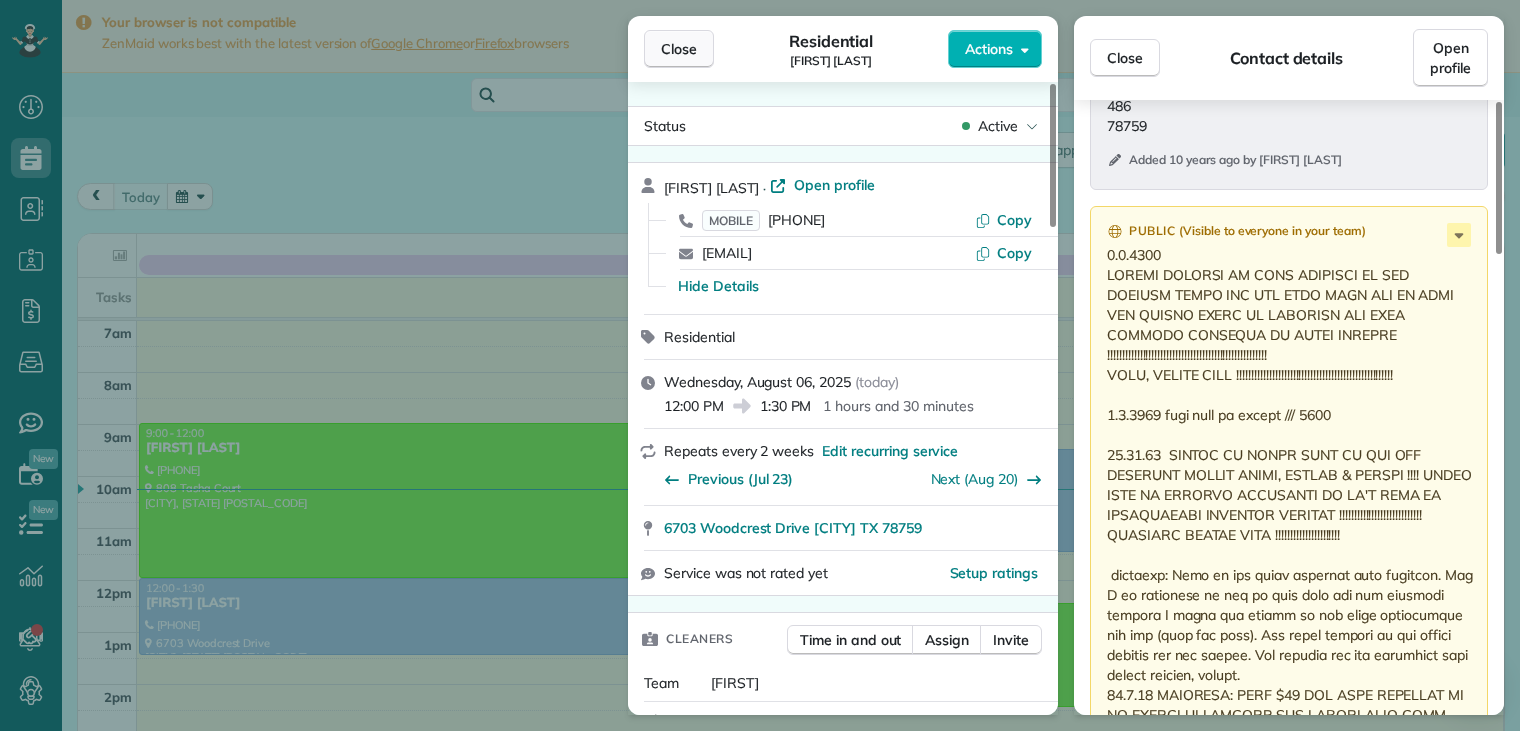 click on "Close" at bounding box center (679, 49) 